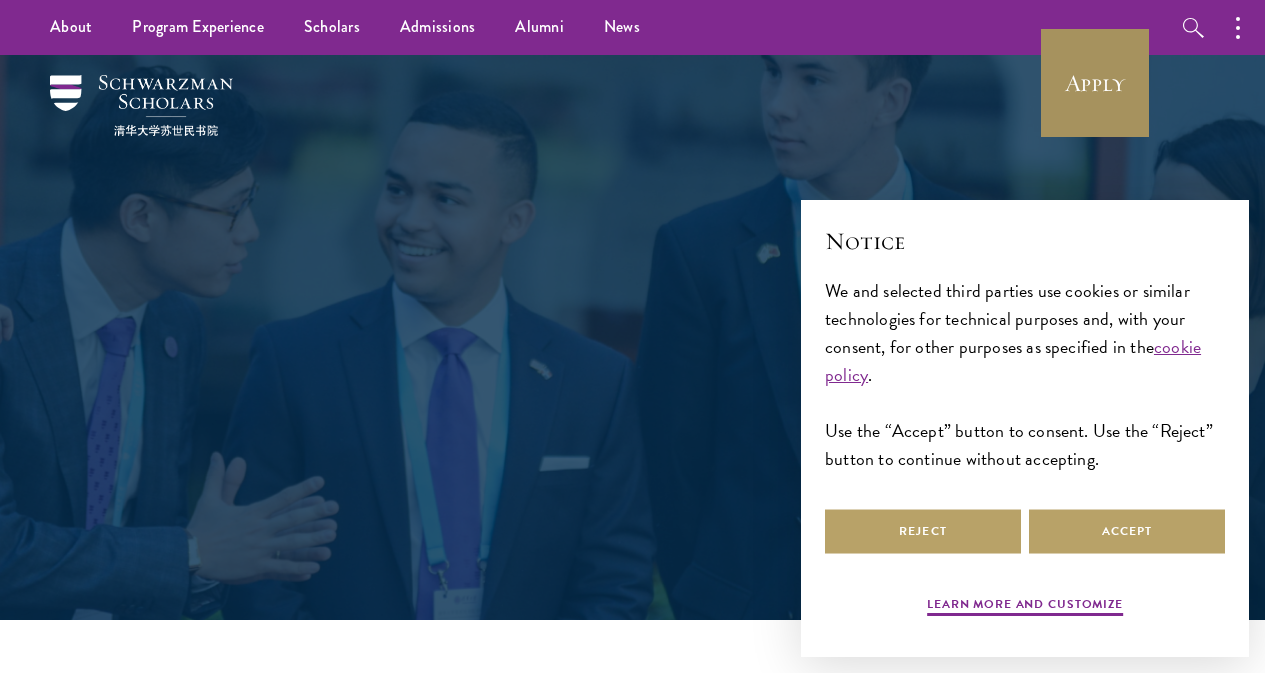 scroll, scrollTop: 0, scrollLeft: 0, axis: both 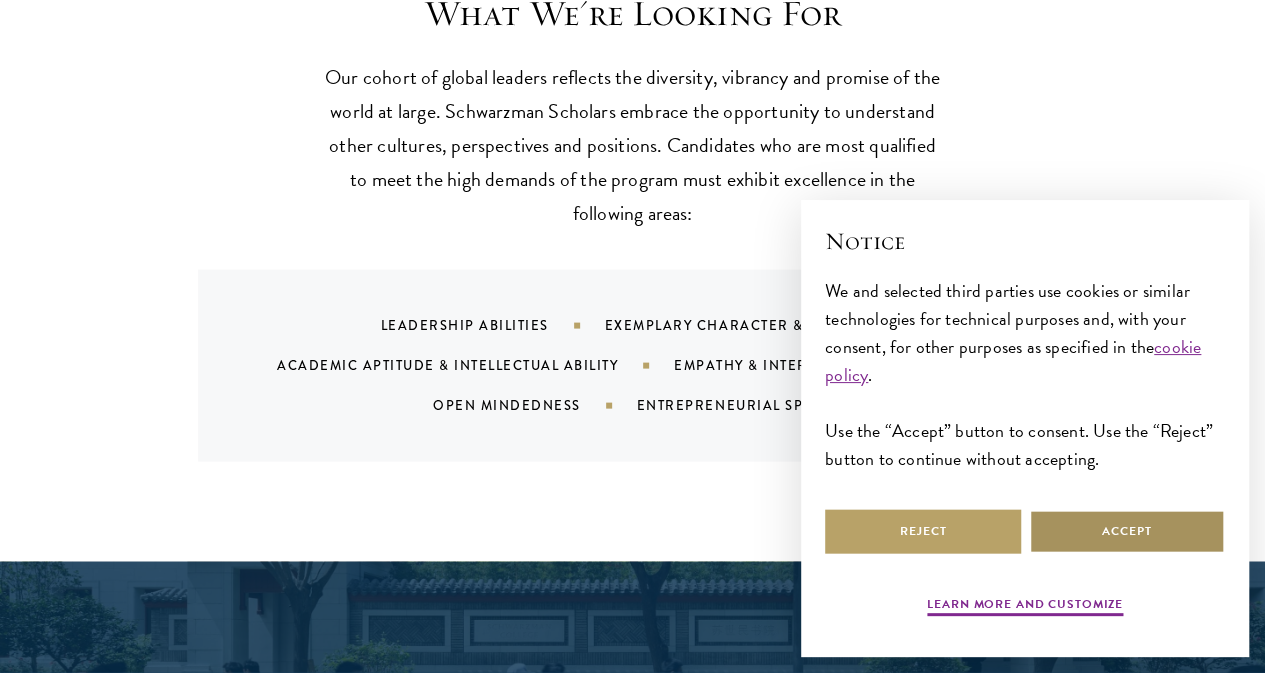 click on "Accept" at bounding box center [1127, 531] 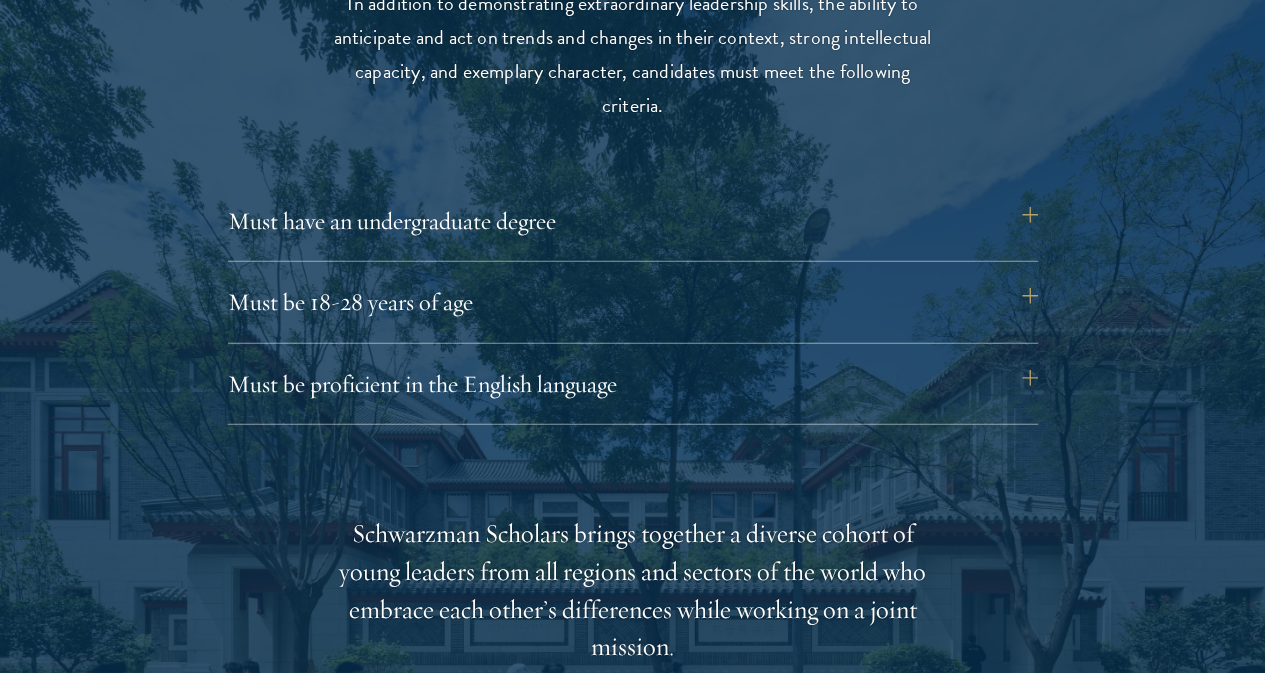 scroll, scrollTop: 2665, scrollLeft: 0, axis: vertical 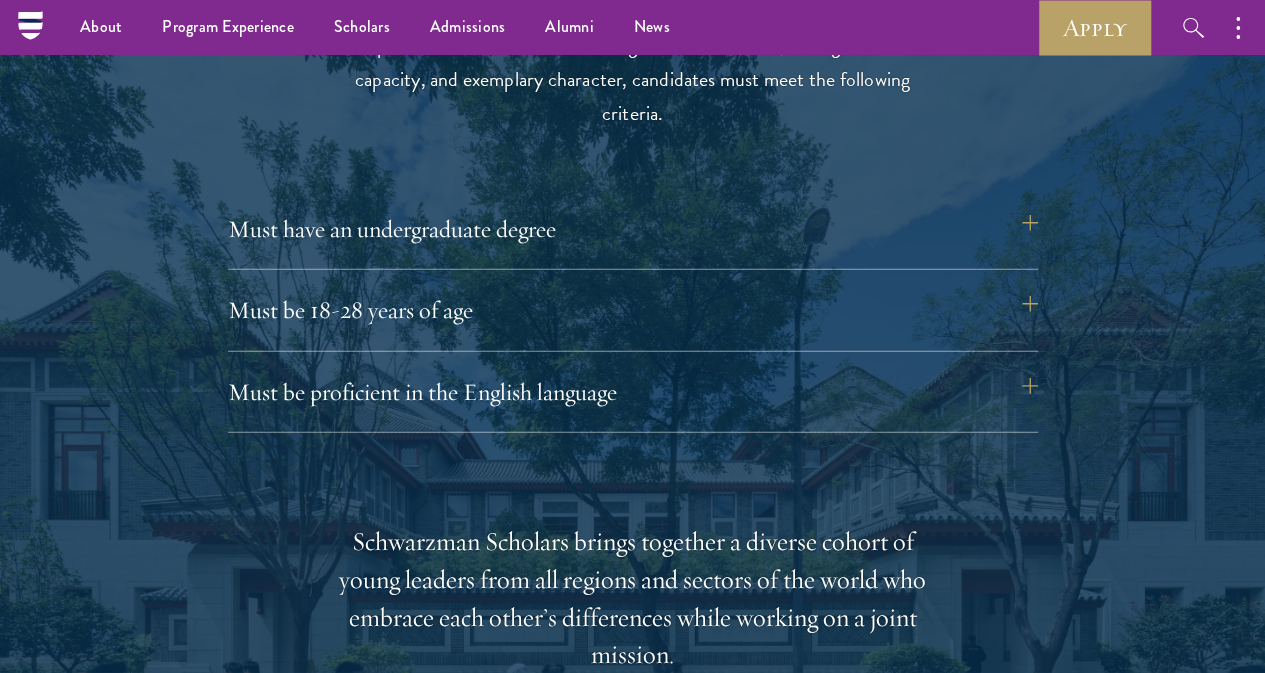 click on "About
Overview
Leadership
Donors
Program Experience
Overview
Curriculum
Student Life
Faculty & Guest Speakers
Scholars
Admissions
Overview
Application Instructions
Information Sessions
Alumni
News
STAY UPDATED
Apply
Follow Schwarzman Scholars
Admissions
Join the world's next generation of leaders.
Admissions Overview
Admissions Overview
What We're Looking For" at bounding box center (632, 2855) 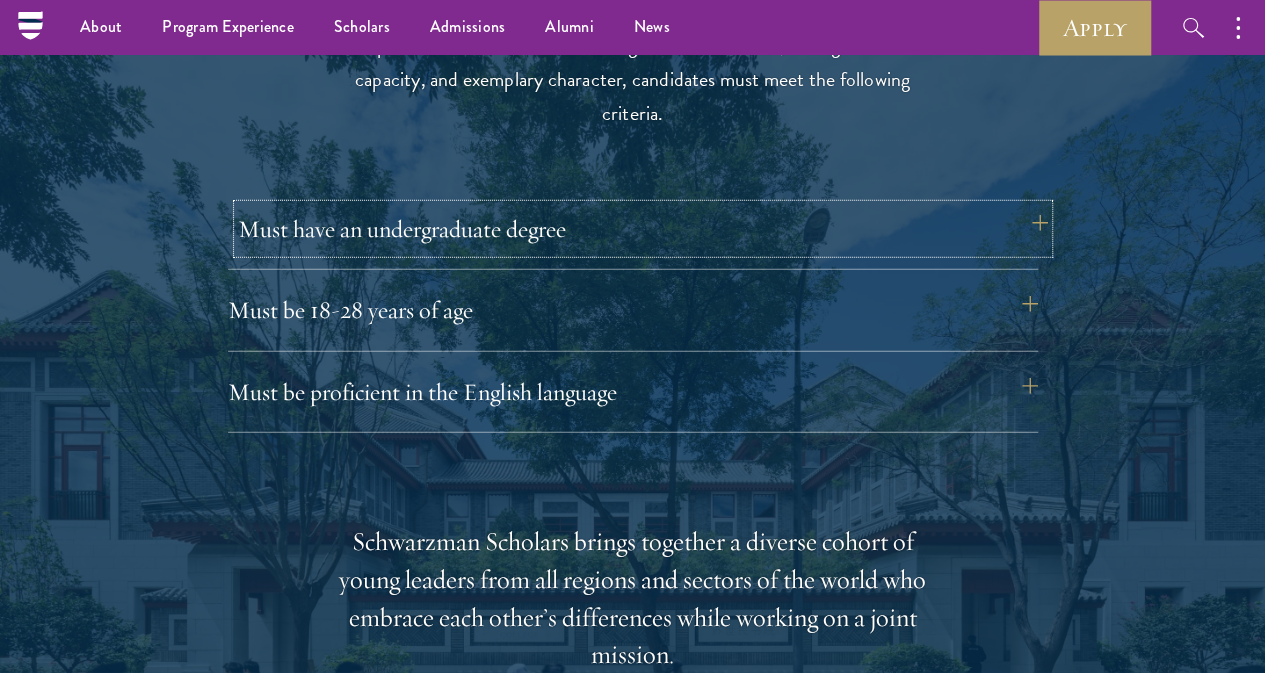 click on "Must have an undergraduate degree" at bounding box center [643, 229] 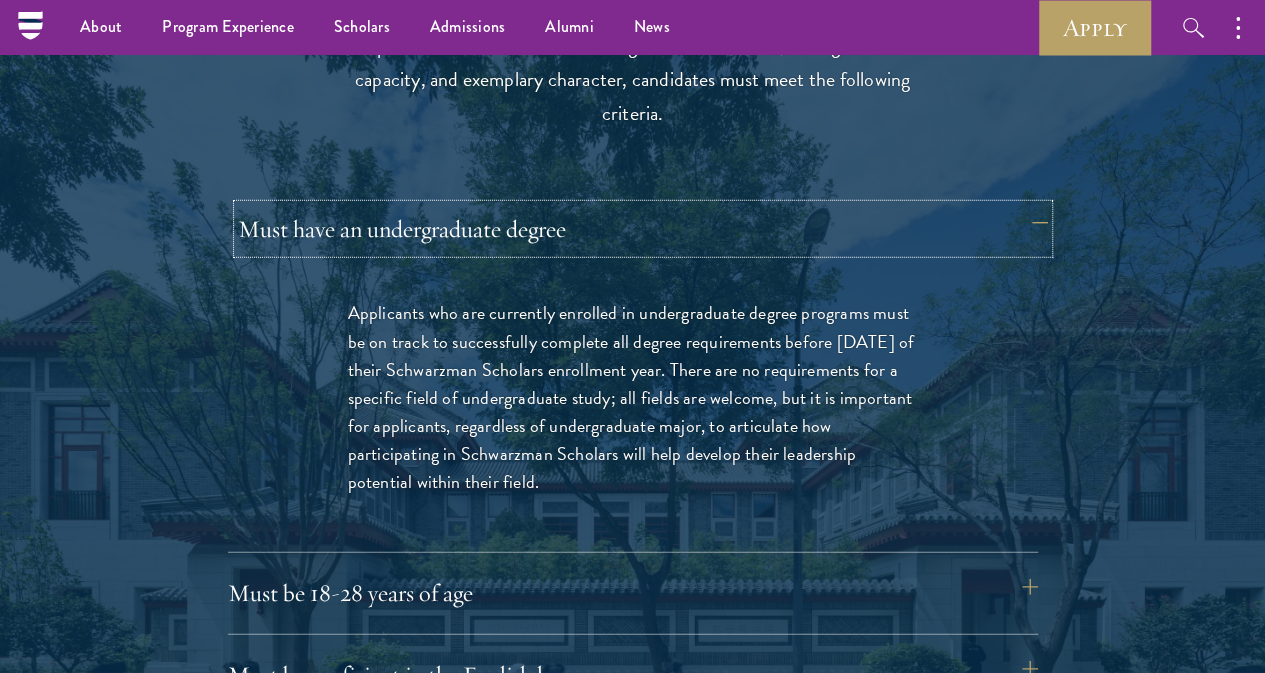 click on "Must have an undergraduate degree" at bounding box center [643, 229] 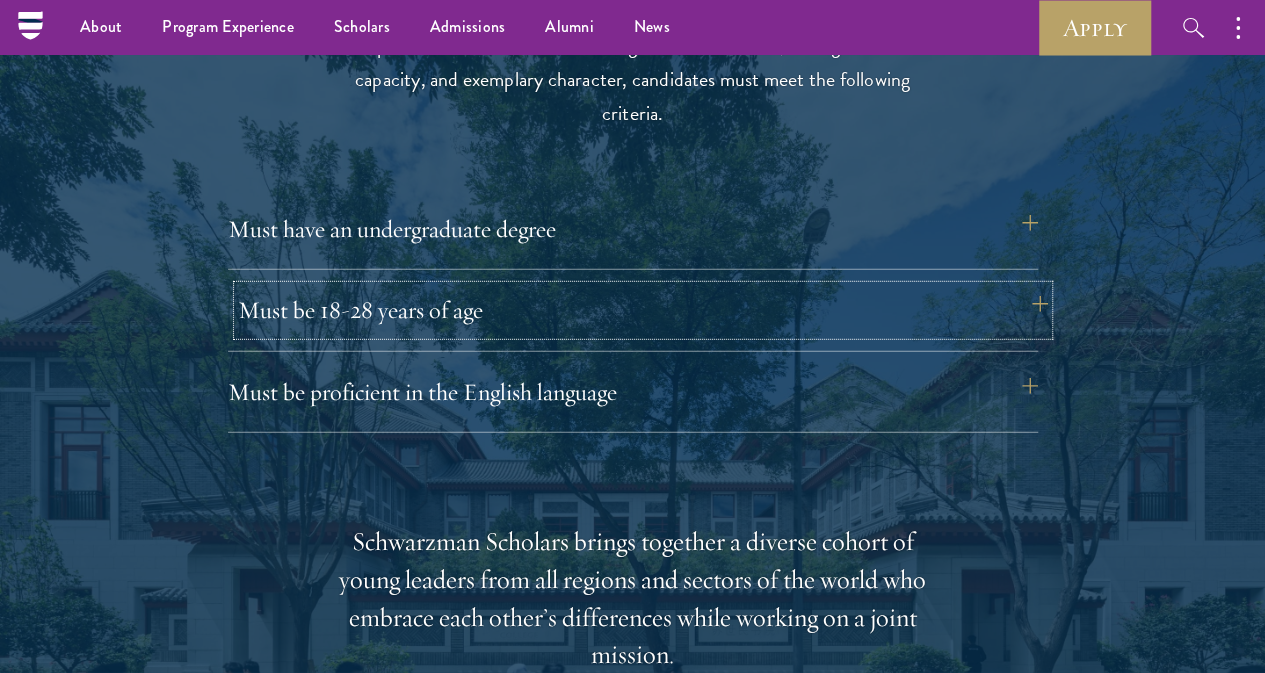 click on "Must be 18-28 years of age" at bounding box center (643, 310) 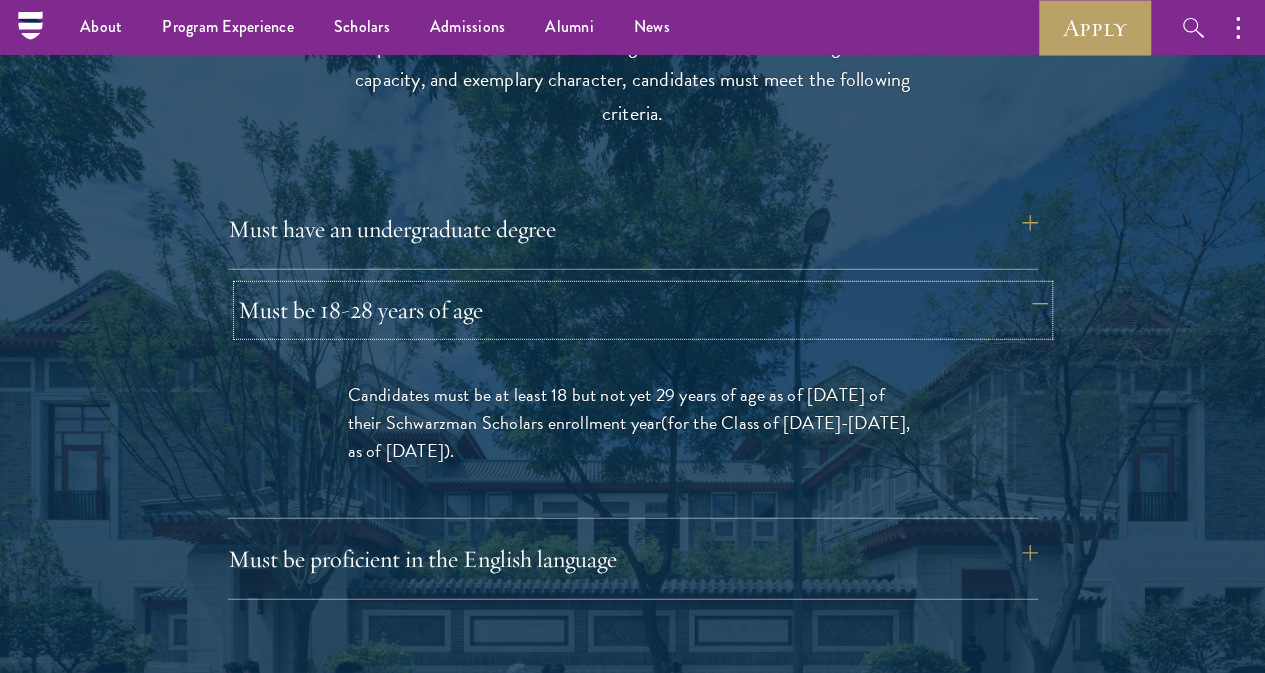 click on "Must be 18-28 years of age" at bounding box center [643, 310] 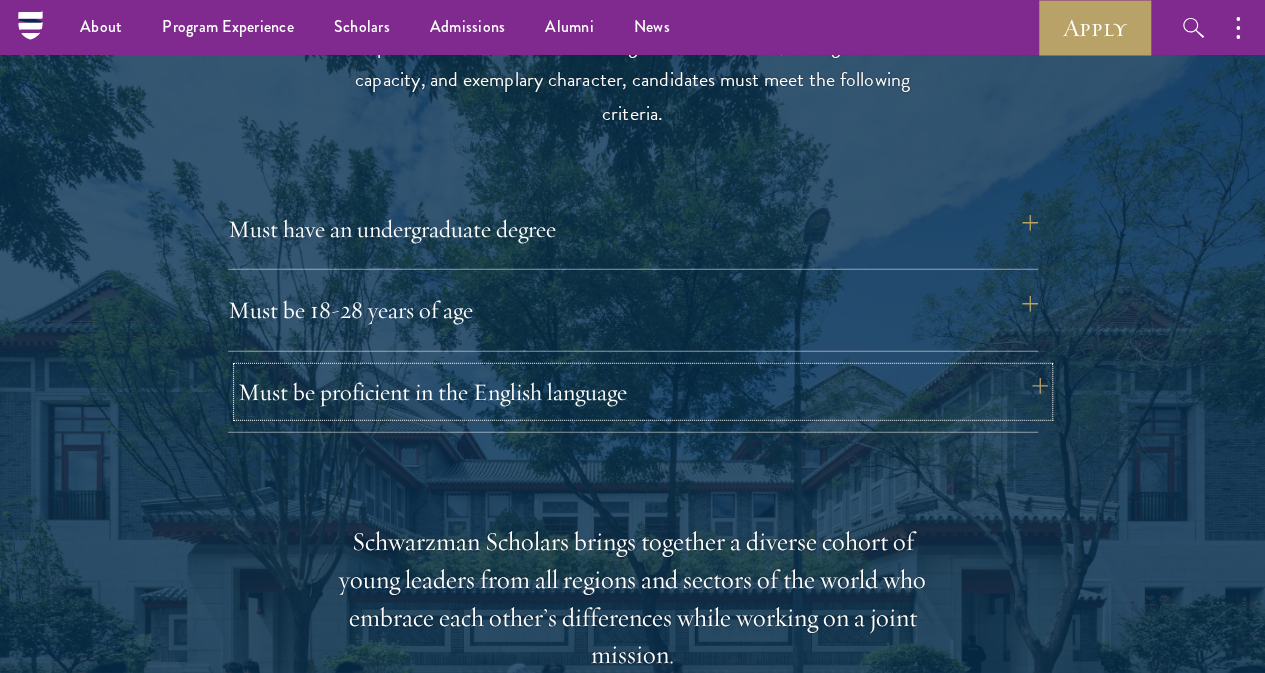 click on "Must be proficient in the English language" at bounding box center (643, 392) 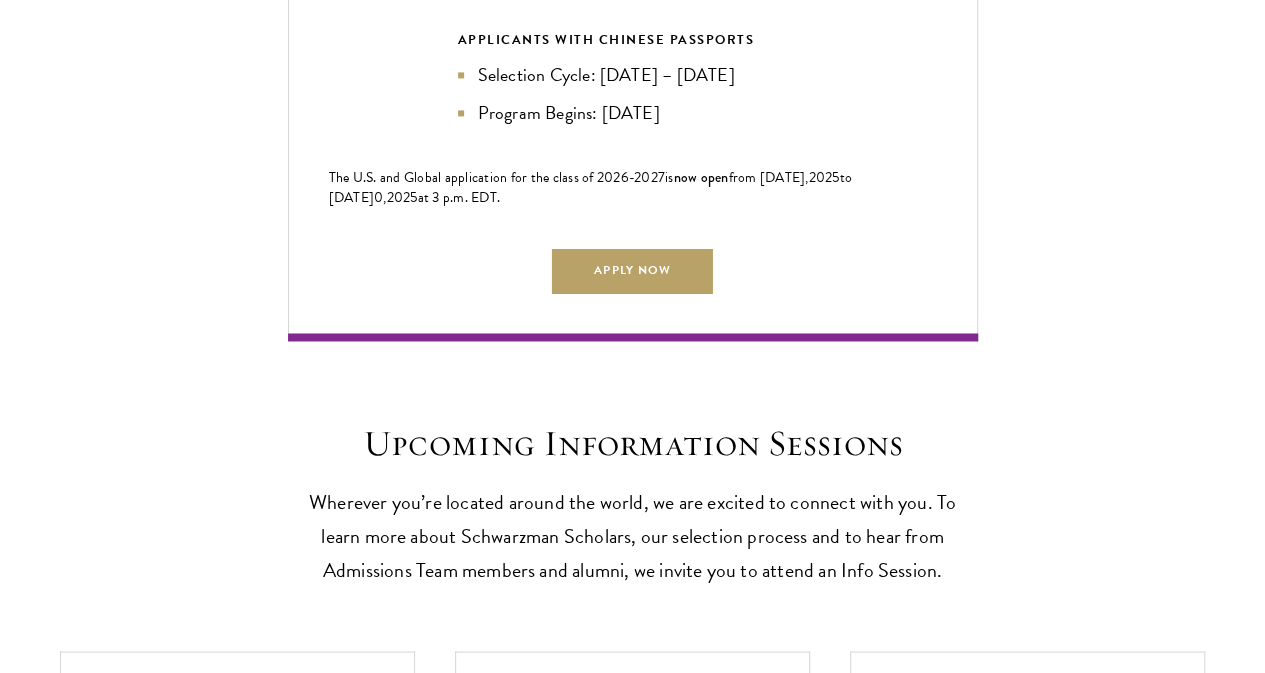 scroll, scrollTop: 5339, scrollLeft: 0, axis: vertical 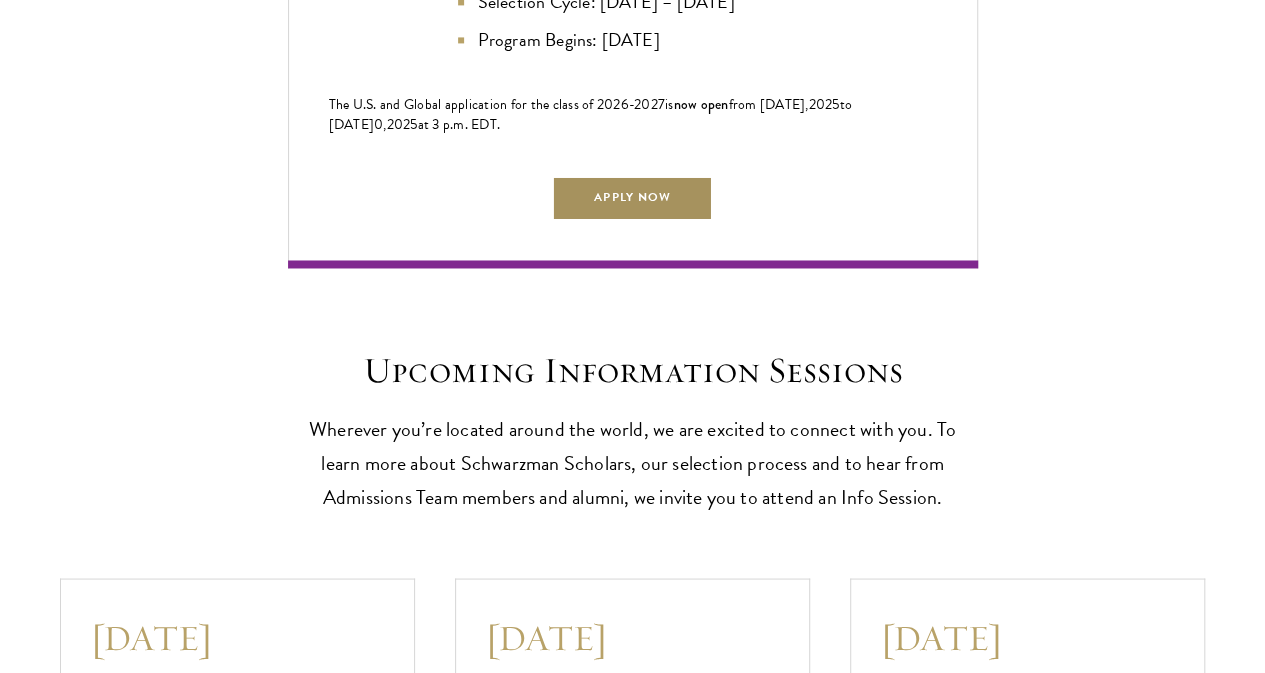 click on "Apply Now" at bounding box center [632, 197] 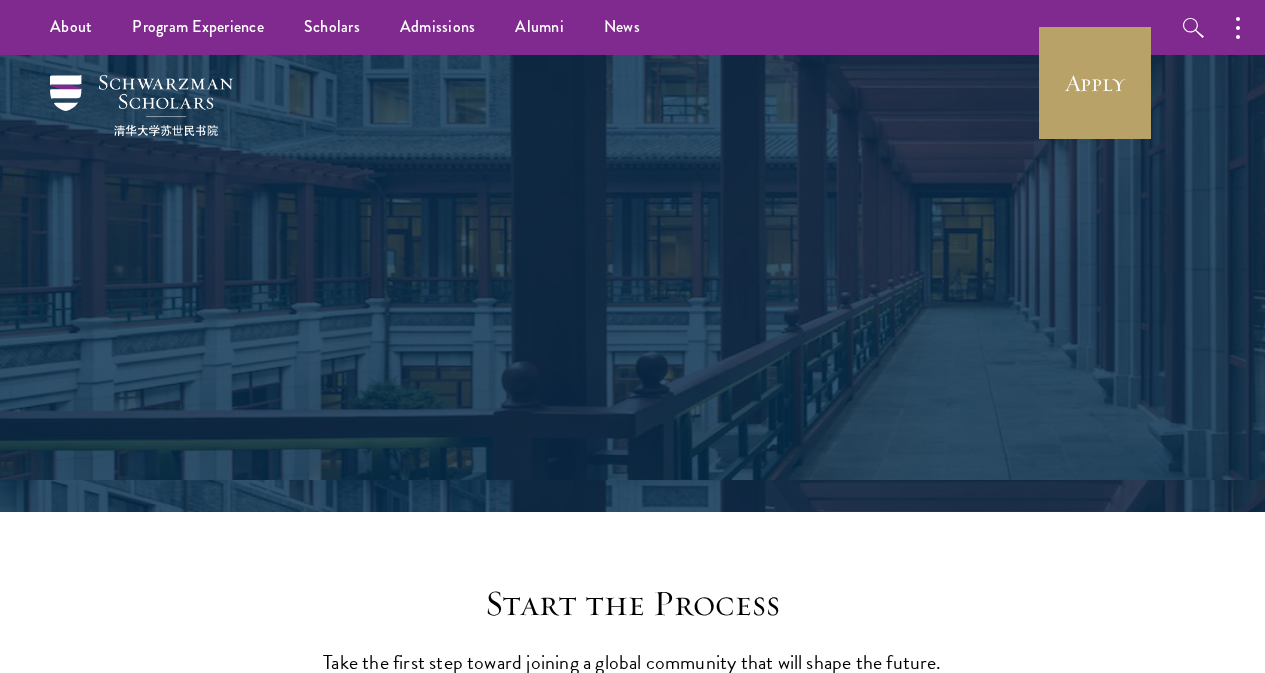 scroll, scrollTop: 0, scrollLeft: 0, axis: both 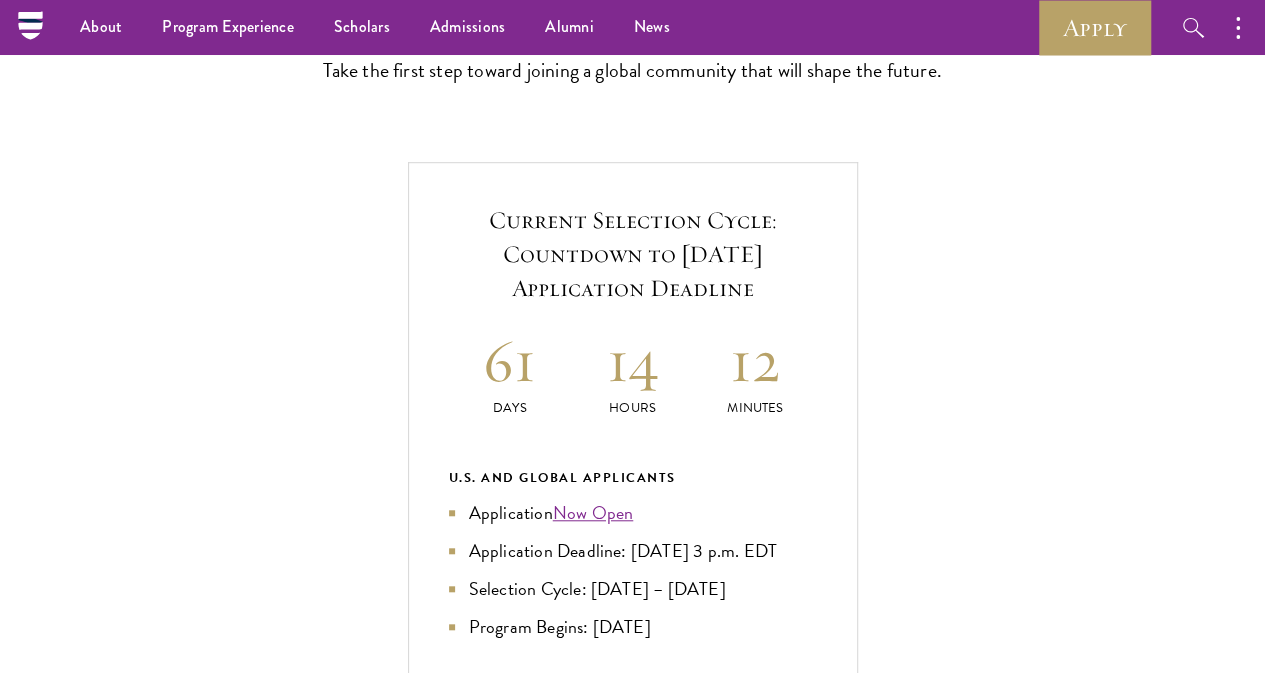 click on "Application Home Page" at bounding box center [643, 1184] 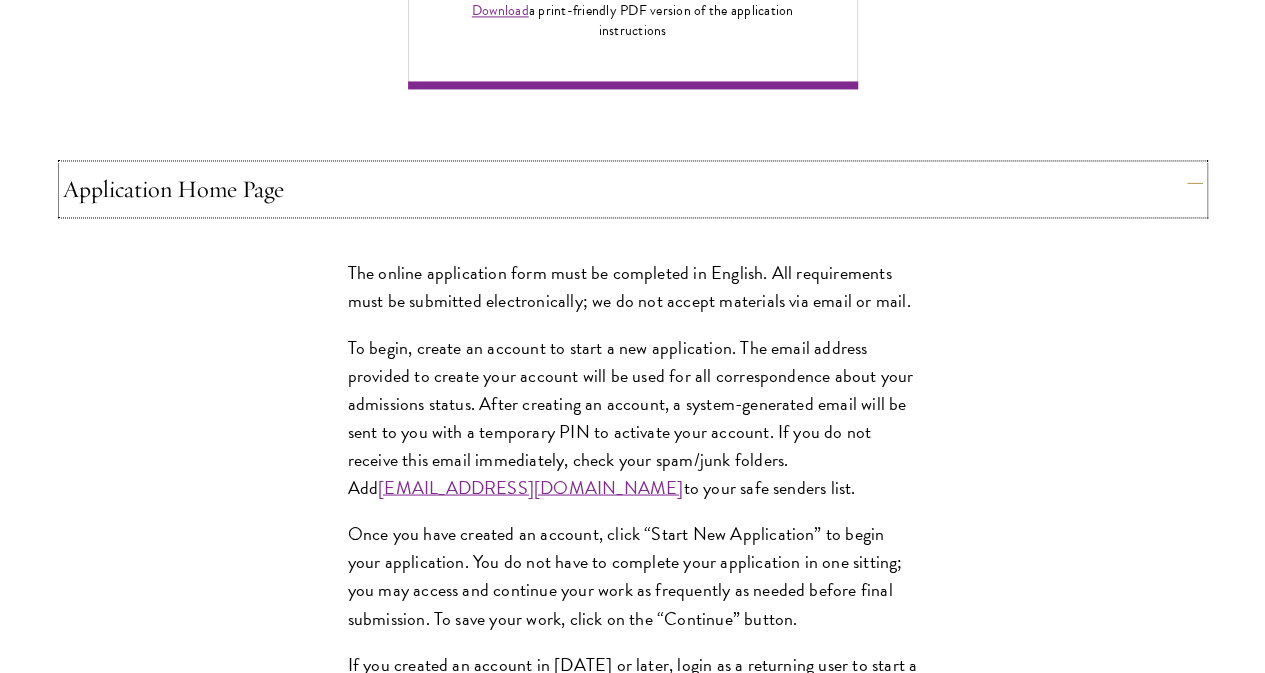 scroll, scrollTop: 1723, scrollLeft: 0, axis: vertical 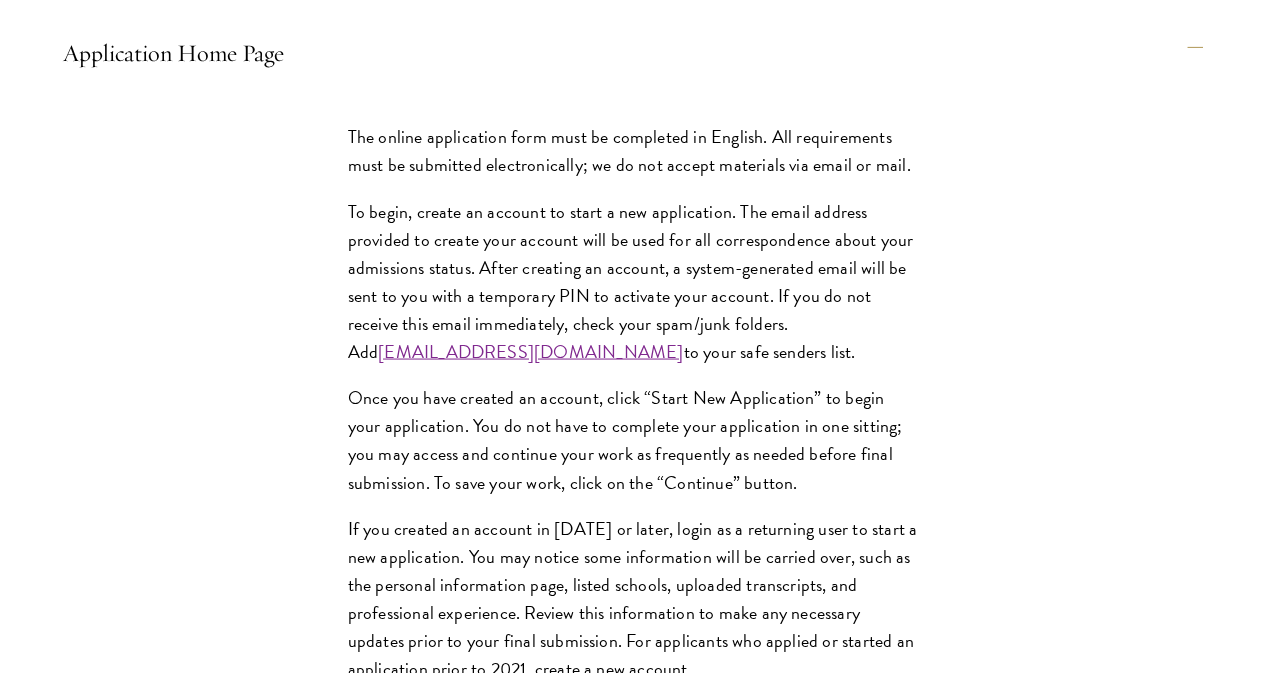 click on "Personal Information" at bounding box center (643, 1085) 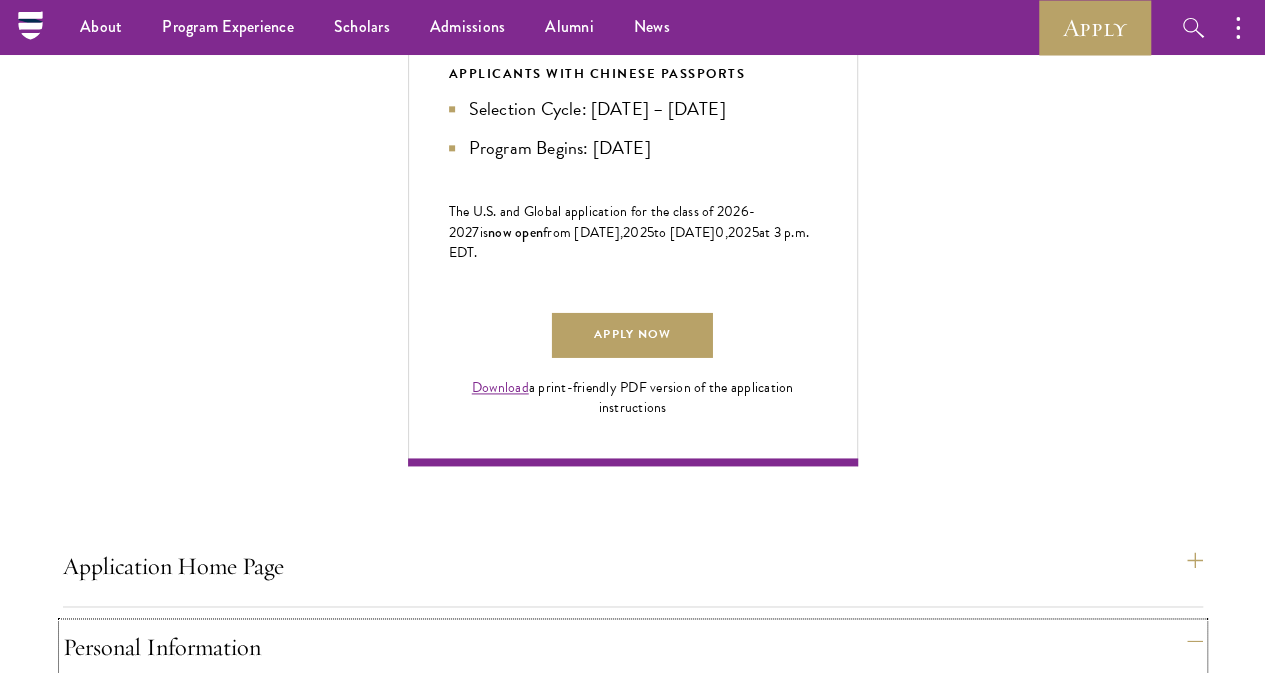 scroll, scrollTop: 1199, scrollLeft: 0, axis: vertical 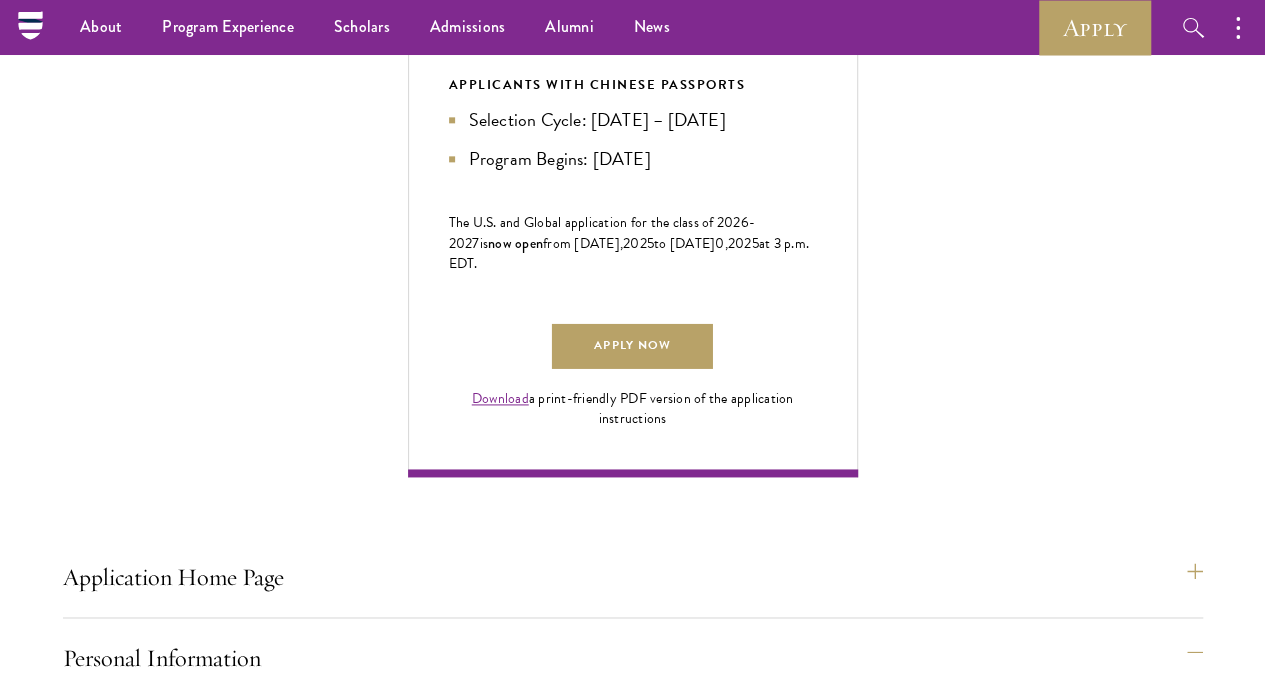 click on "About Me" at bounding box center (643, 1284) 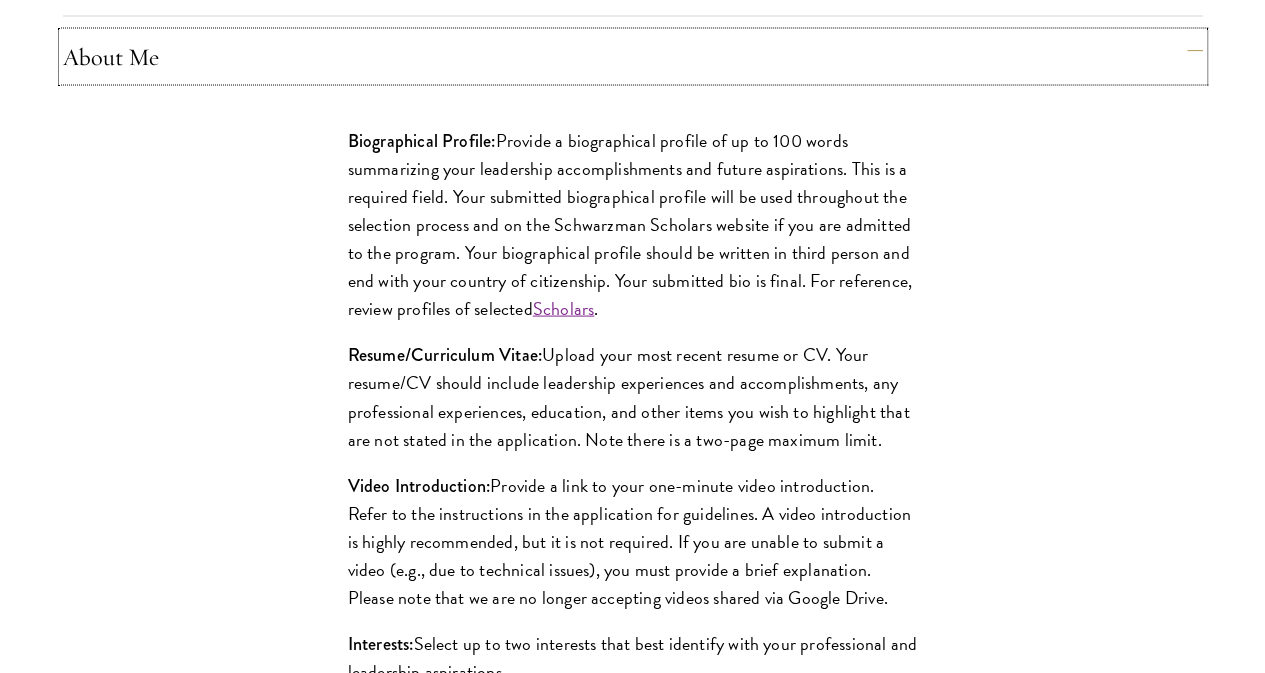 scroll, scrollTop: 1888, scrollLeft: 0, axis: vertical 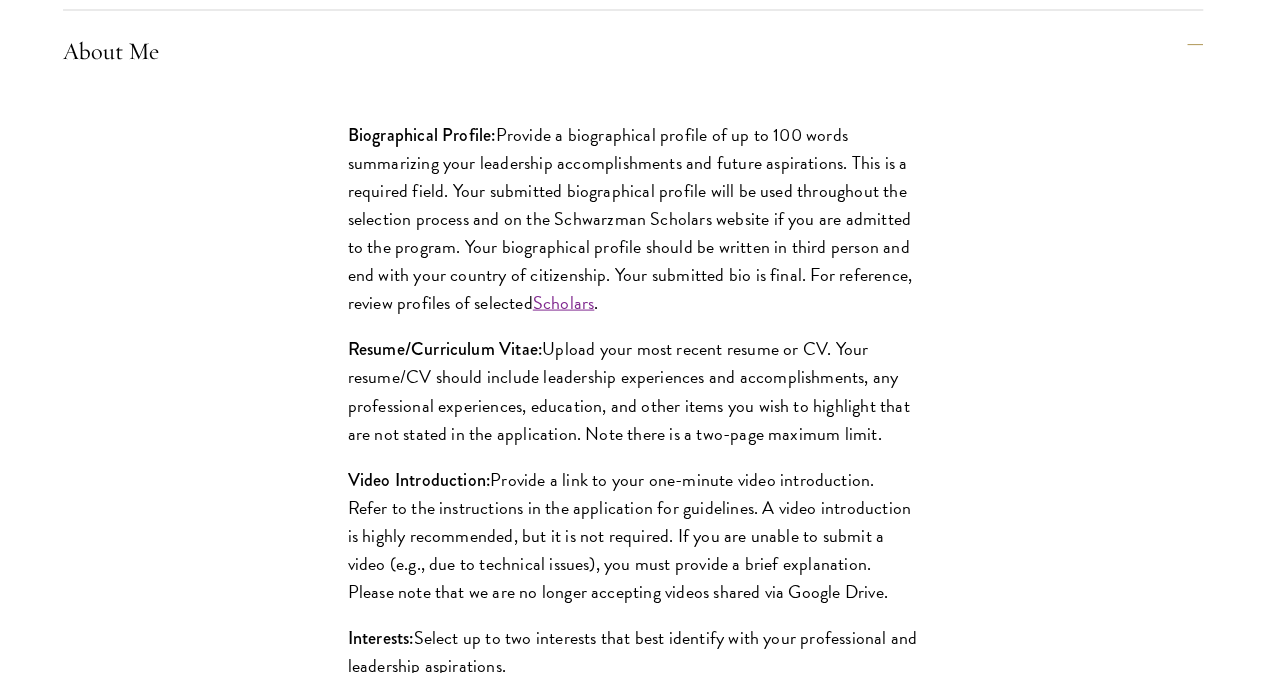 click on "Education" at bounding box center [643, 1188] 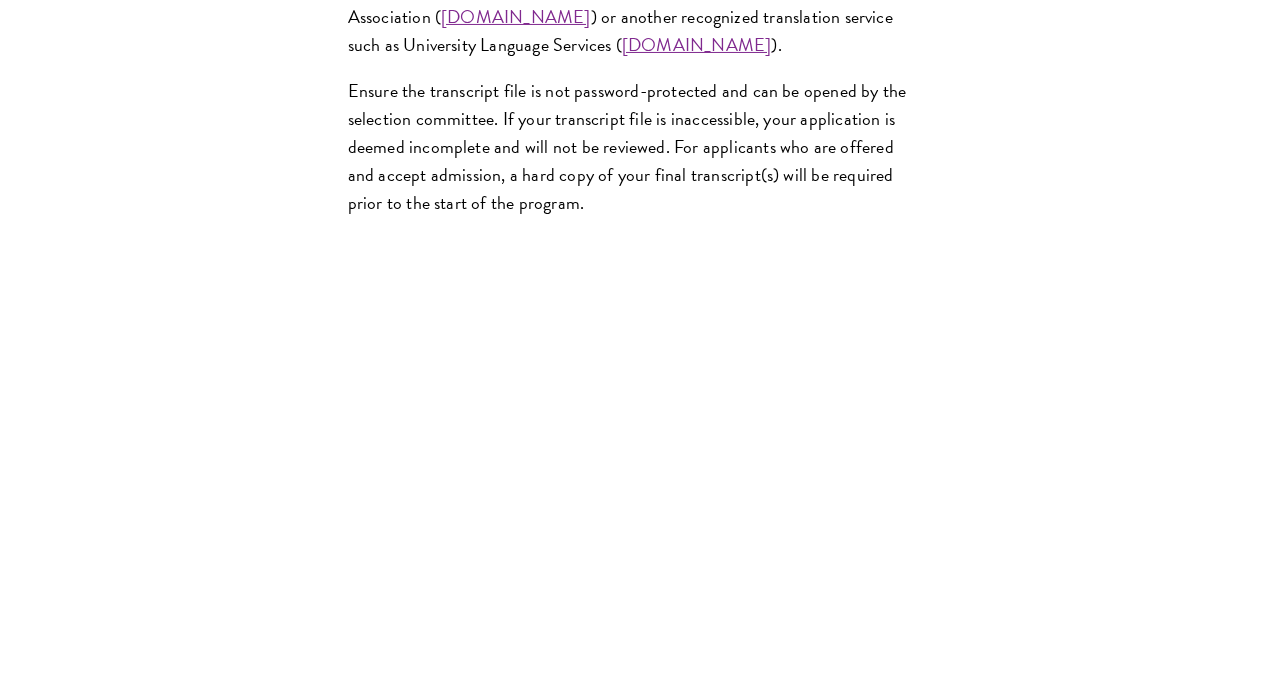 scroll, scrollTop: 3691, scrollLeft: 0, axis: vertical 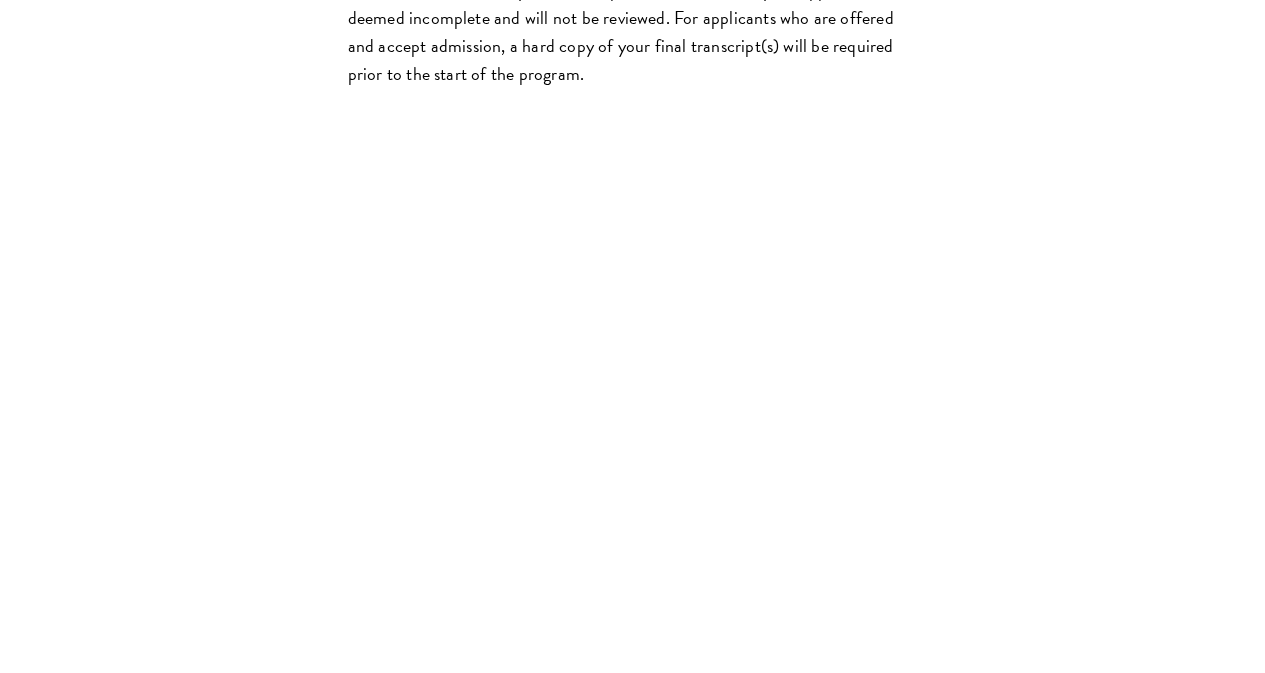 click on "Language Skills" at bounding box center [643, 967] 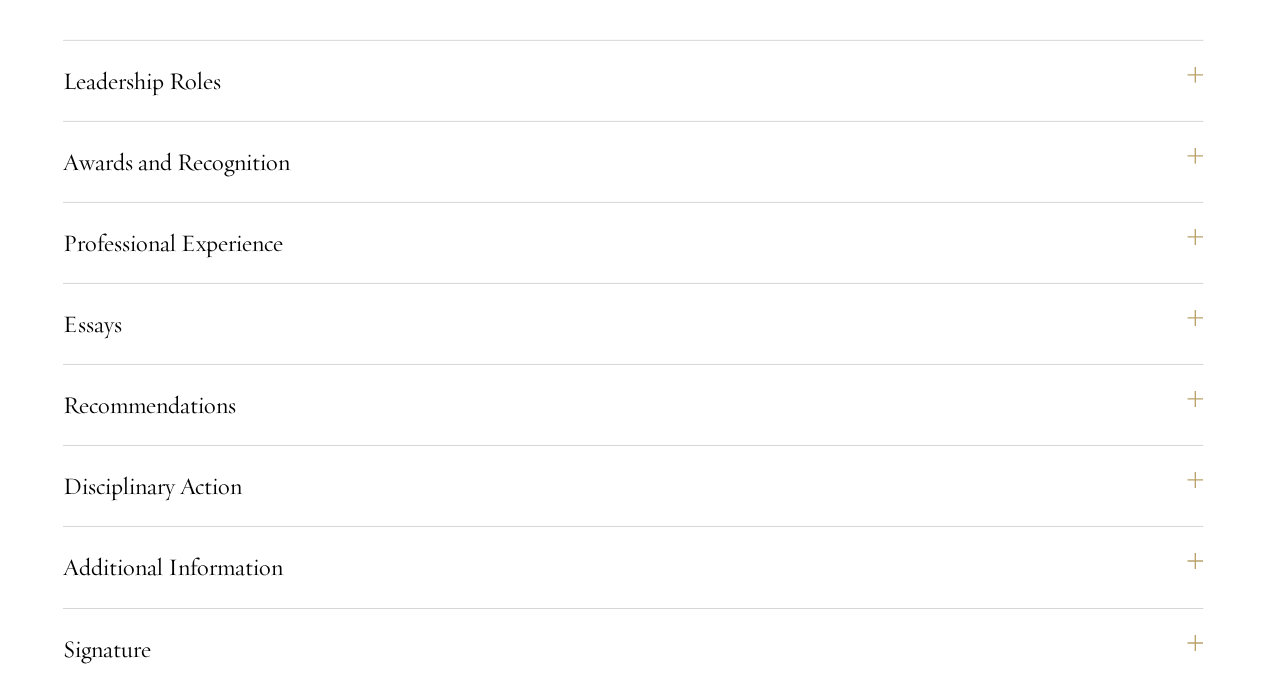 scroll, scrollTop: 3178, scrollLeft: 0, axis: vertical 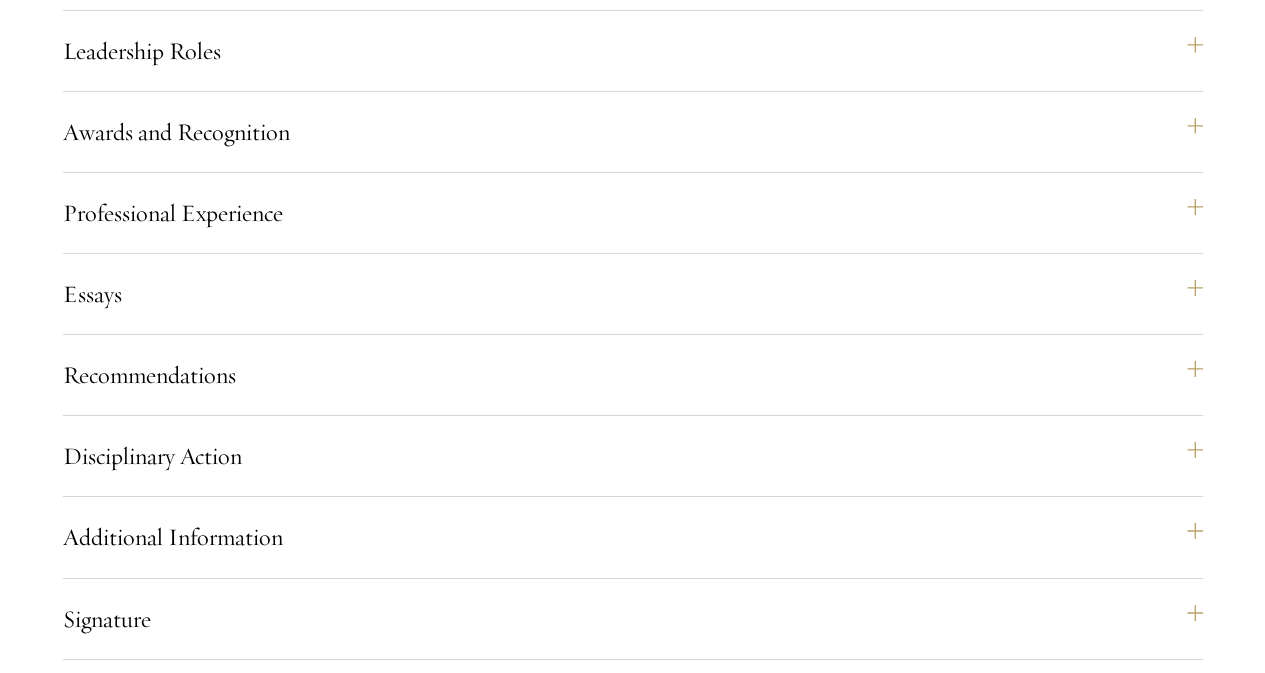 click on "No" at bounding box center [697, 1451] 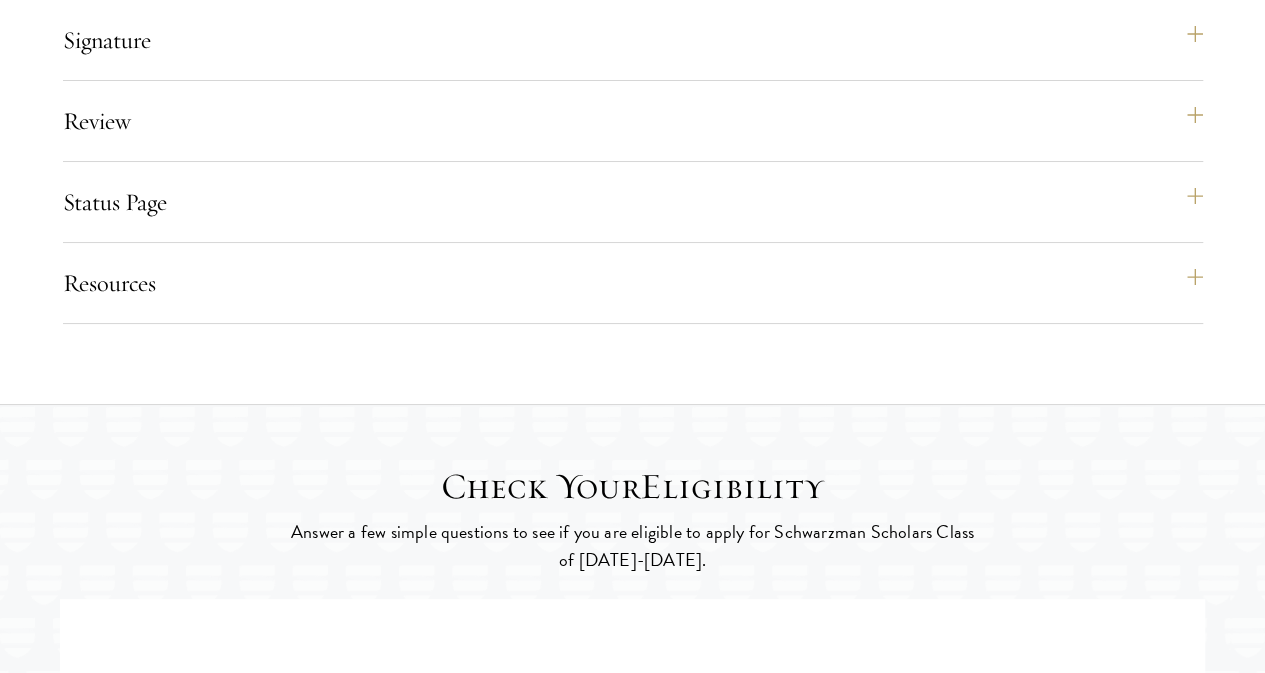 scroll, scrollTop: 3763, scrollLeft: 0, axis: vertical 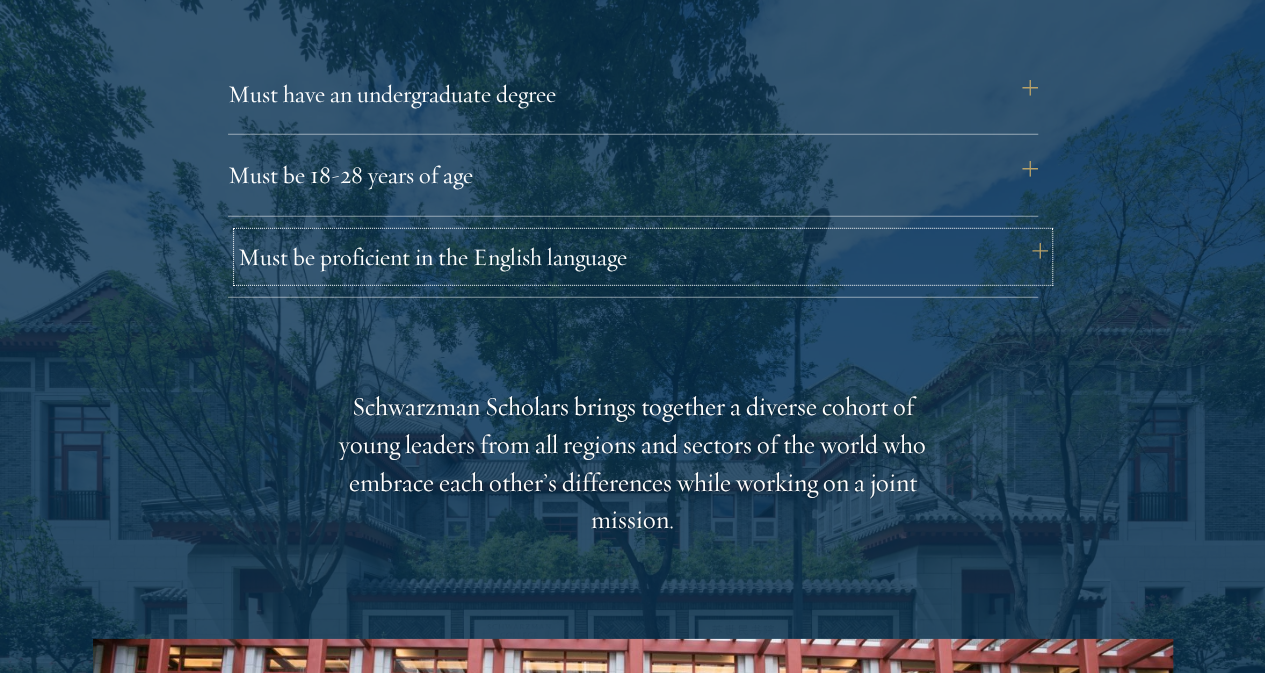 click on "Must be proficient in the English language" at bounding box center [643, 257] 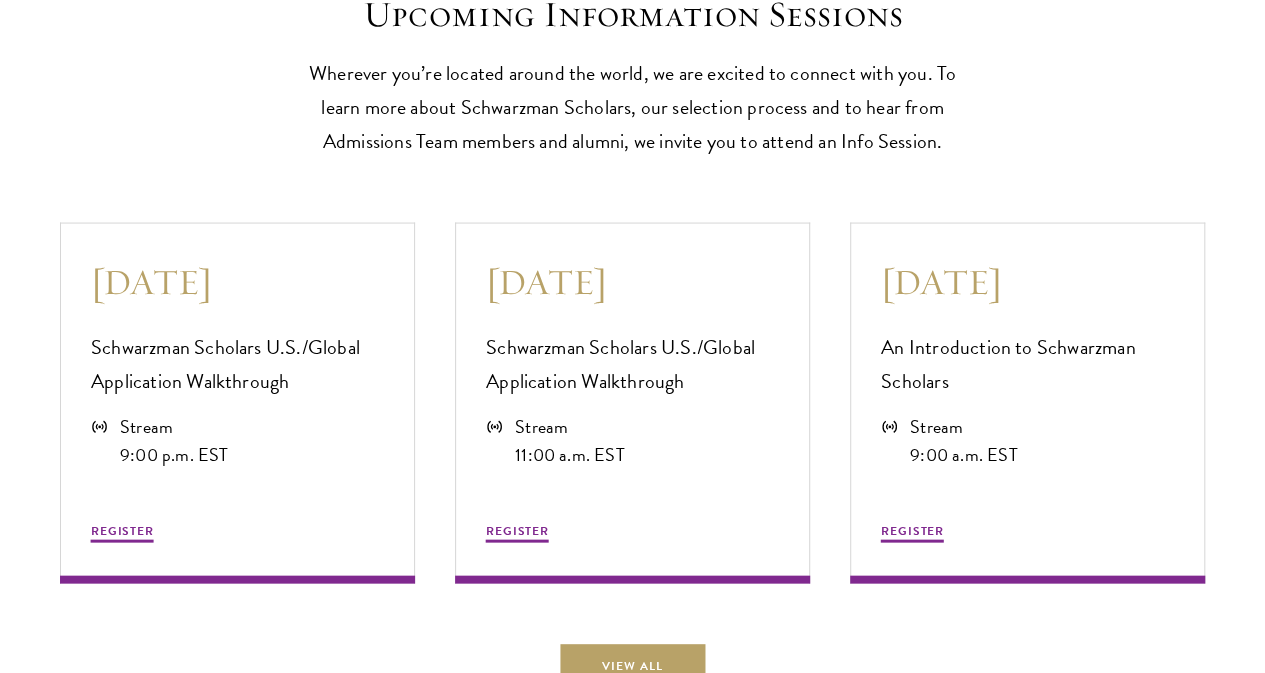scroll, scrollTop: 5800, scrollLeft: 0, axis: vertical 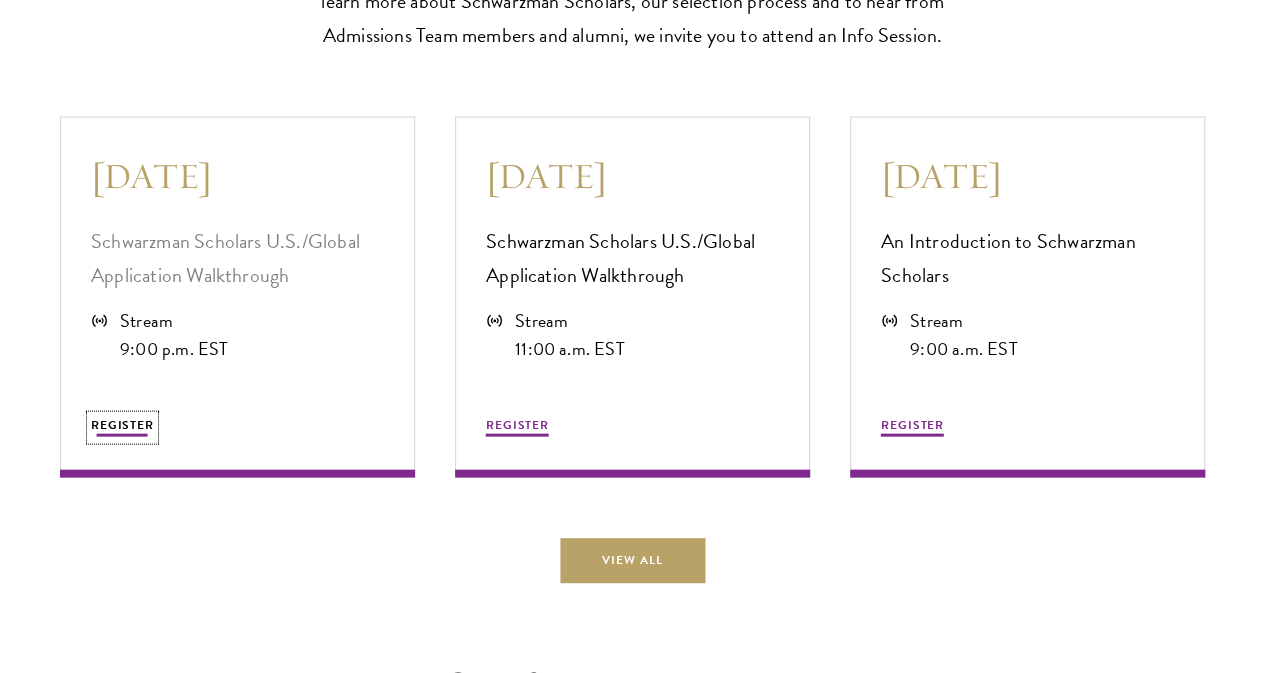 click on "REGISTER" at bounding box center (122, 425) 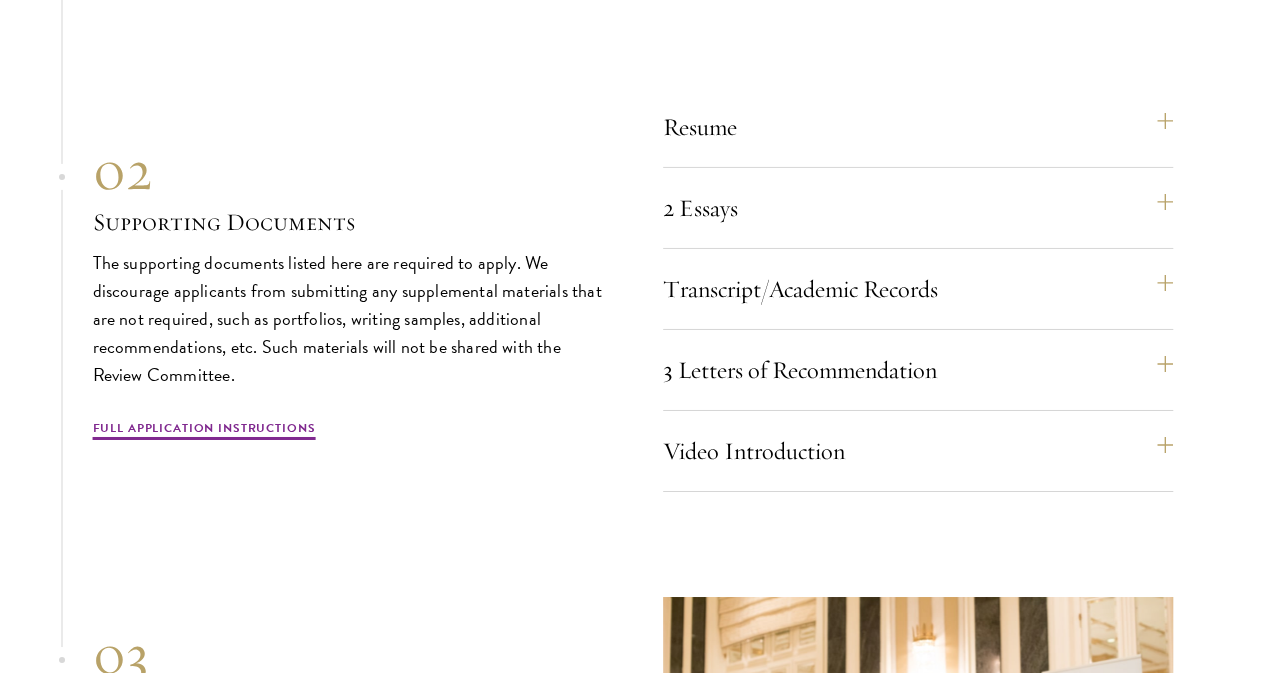 scroll, scrollTop: 7200, scrollLeft: 0, axis: vertical 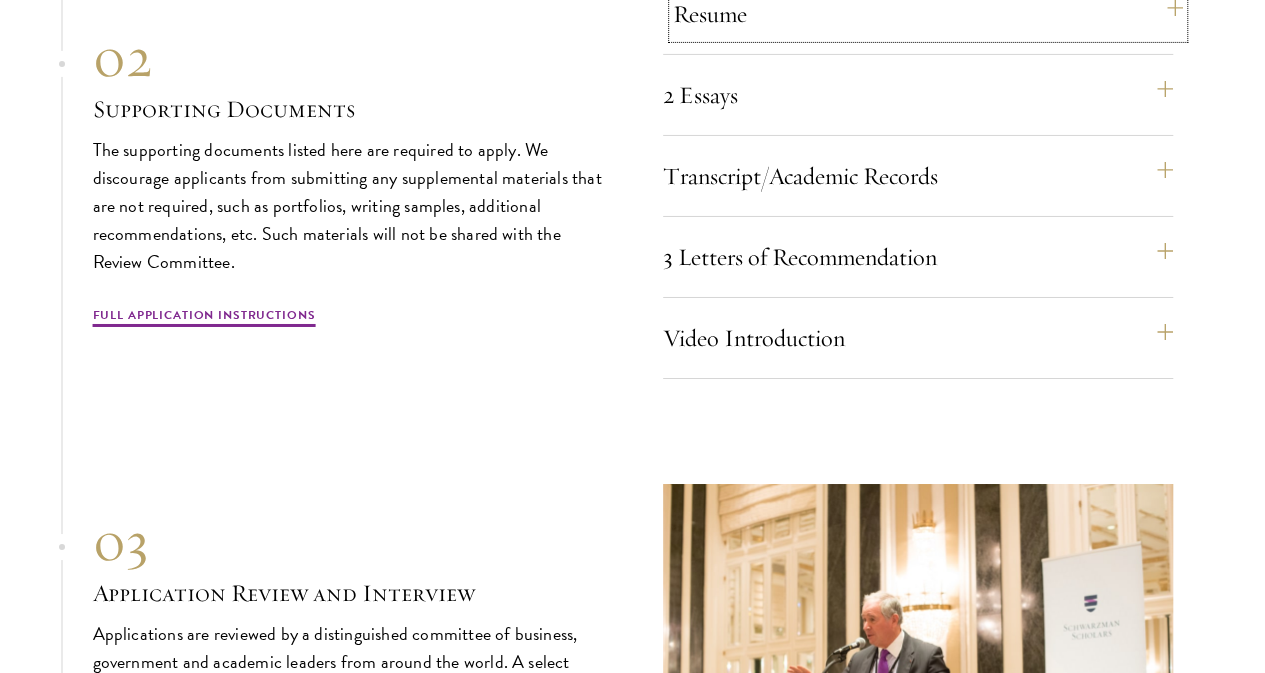 click on "Resume" at bounding box center [928, 14] 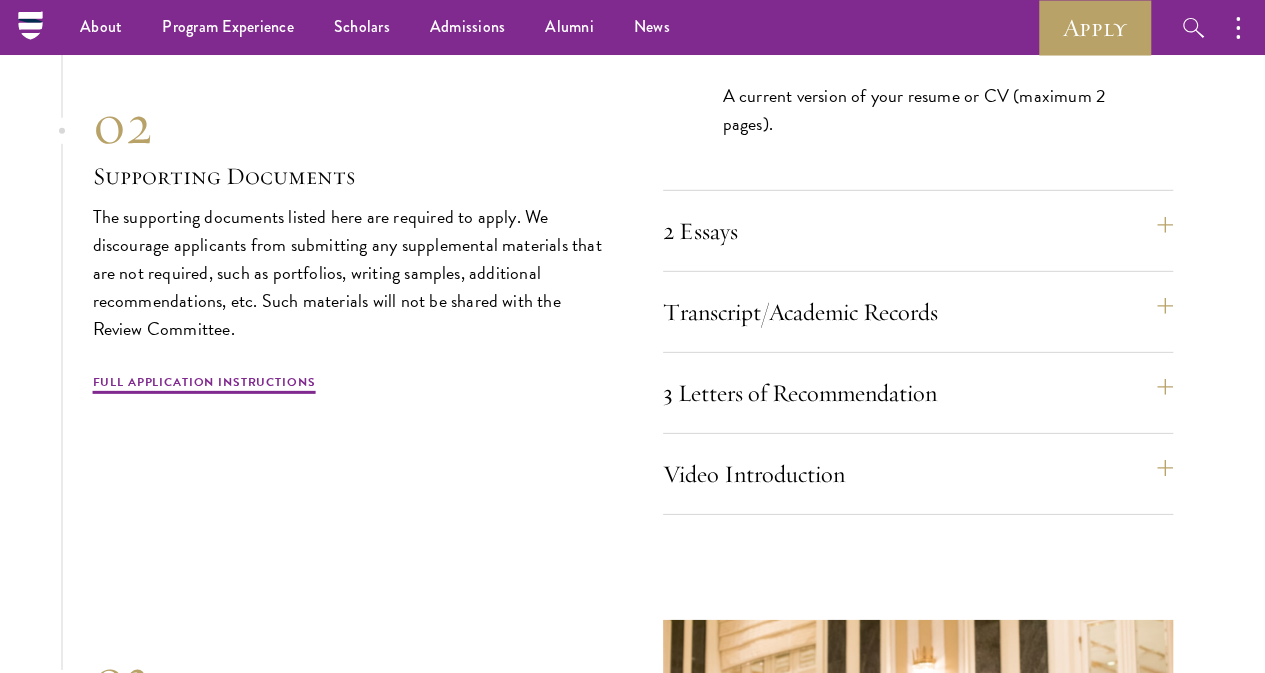 scroll, scrollTop: 6665, scrollLeft: 0, axis: vertical 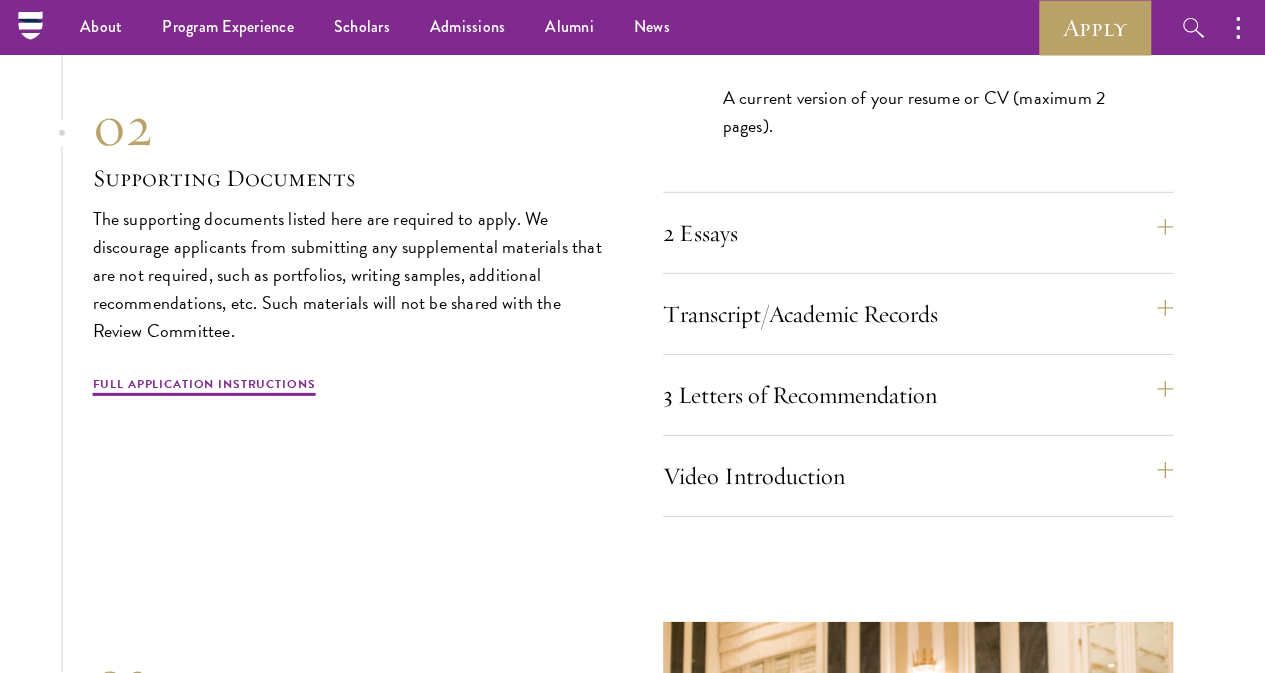 click on "Resume" at bounding box center (928, 14) 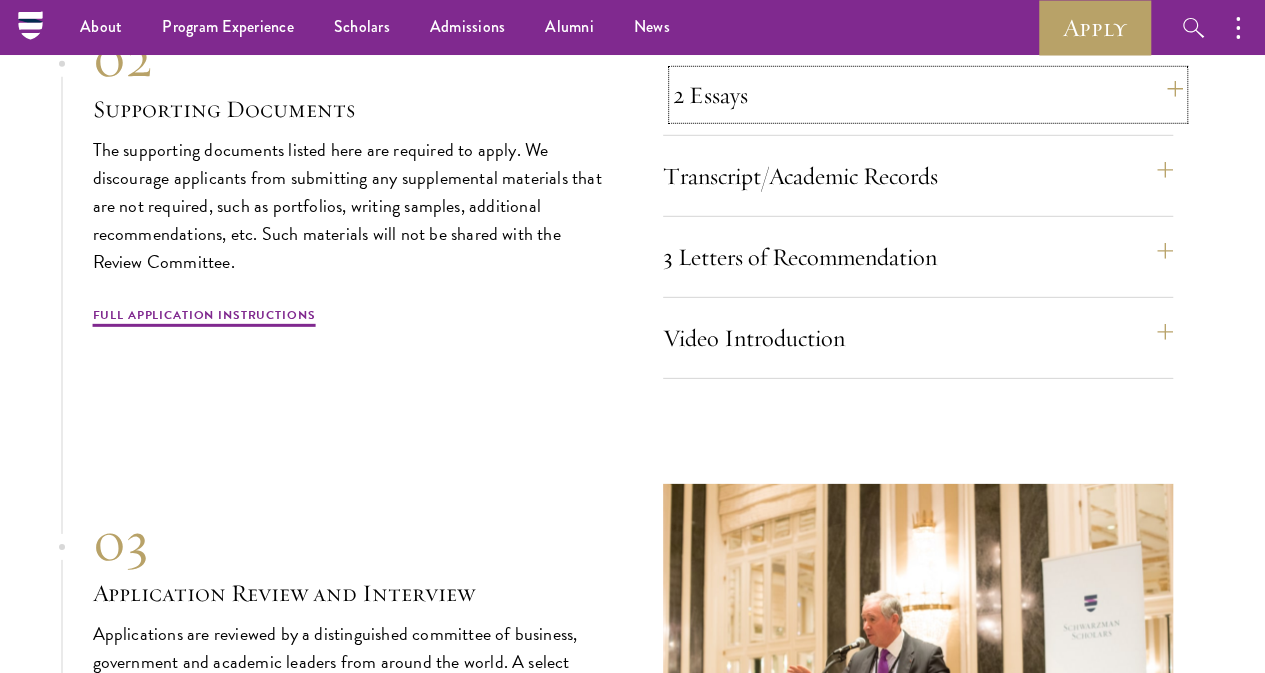 click on "2 Essays" at bounding box center (928, 95) 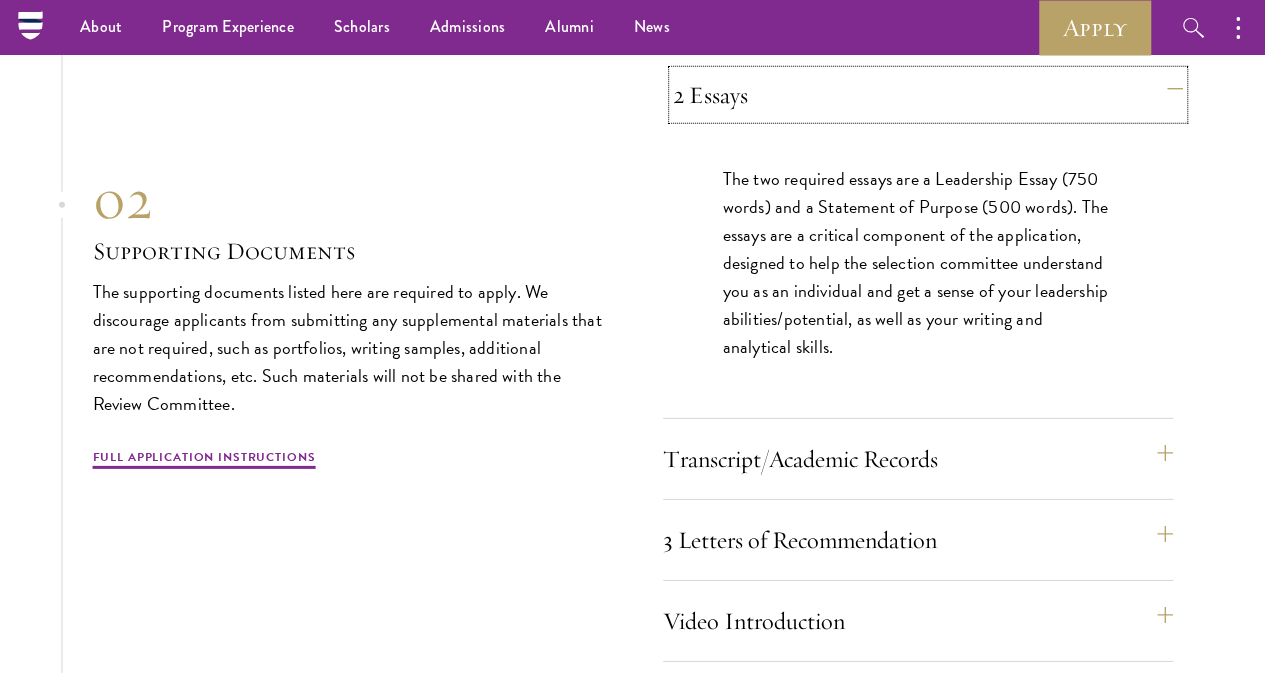 click on "2 Essays" at bounding box center (928, 95) 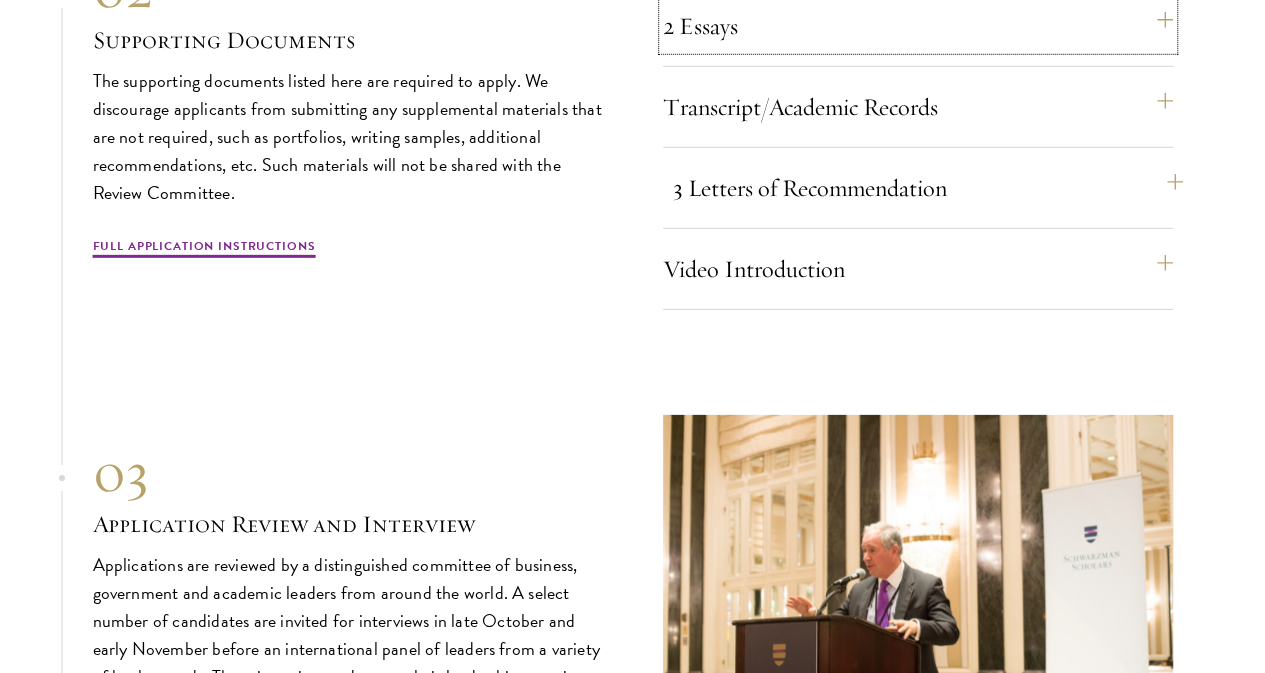 scroll, scrollTop: 6765, scrollLeft: 0, axis: vertical 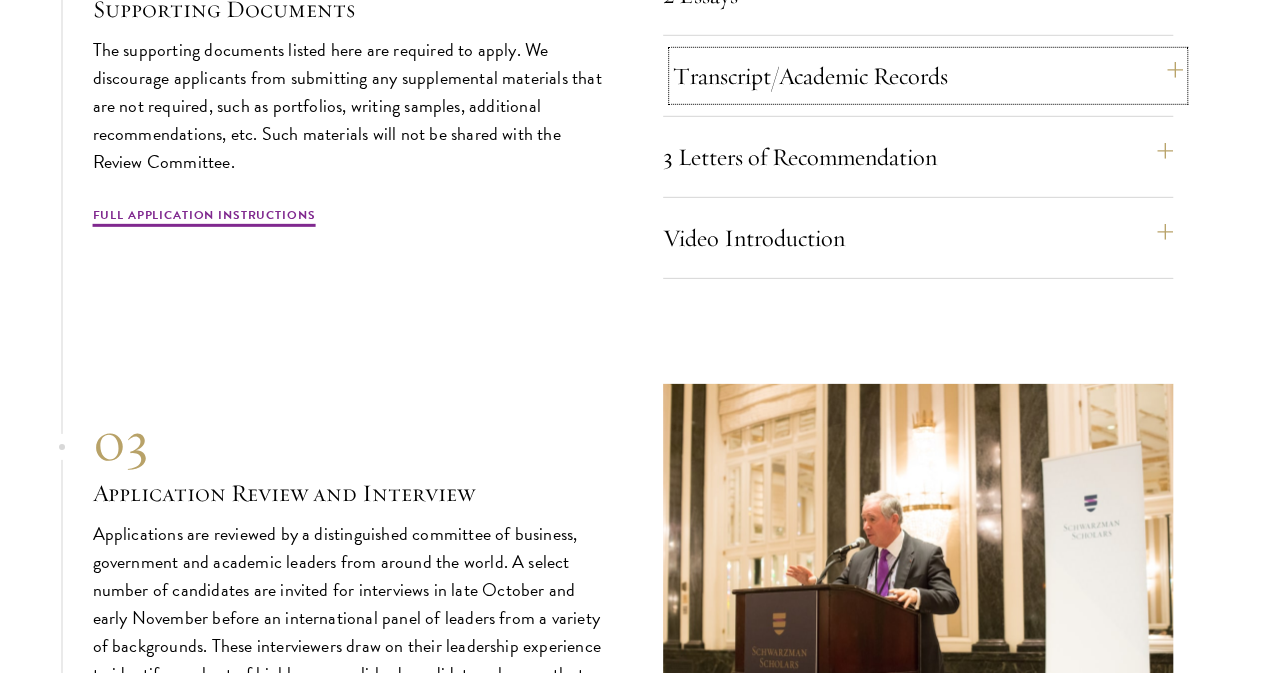 click on "Transcript/Academic Records" at bounding box center (928, 76) 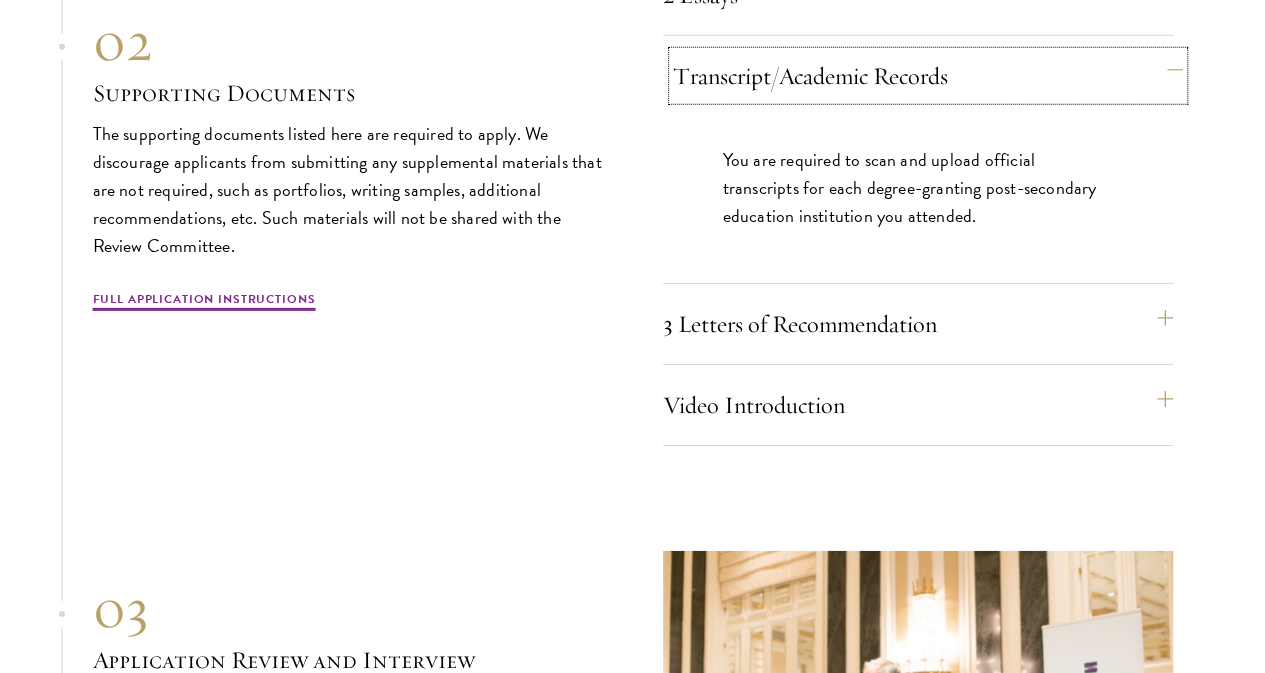 click on "Transcript/Academic Records" at bounding box center [928, 76] 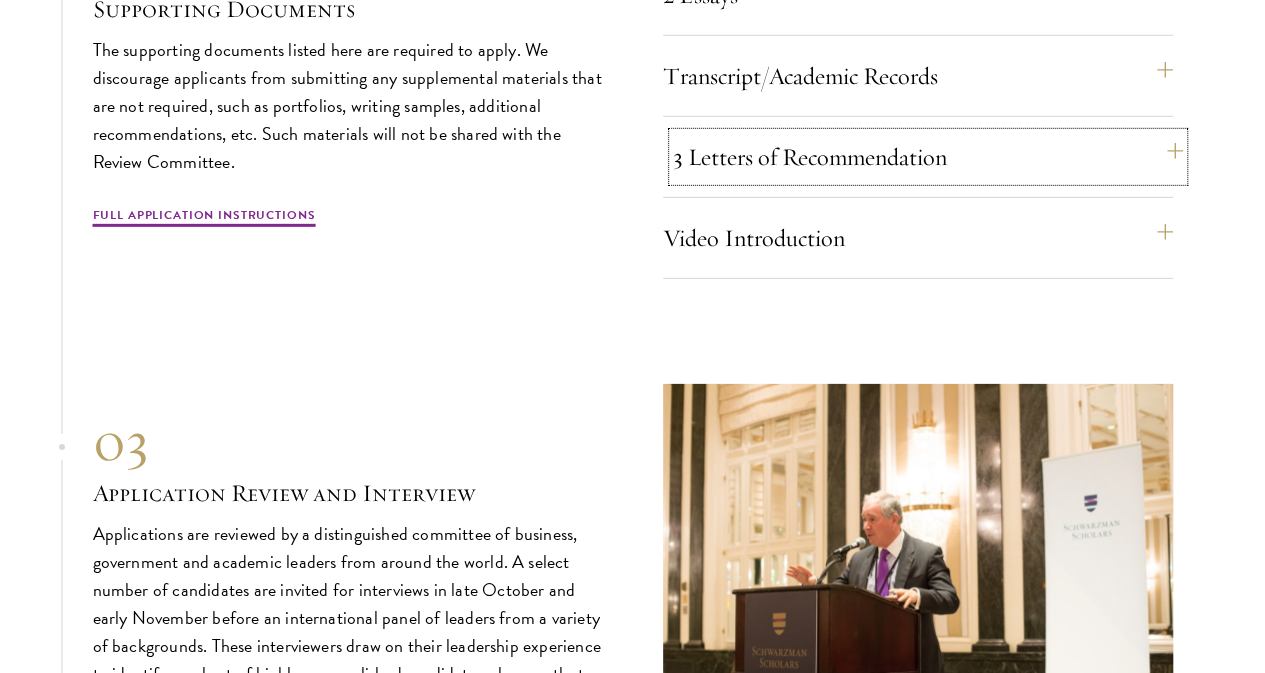 click on "3 Letters of Recommendation" at bounding box center (928, 157) 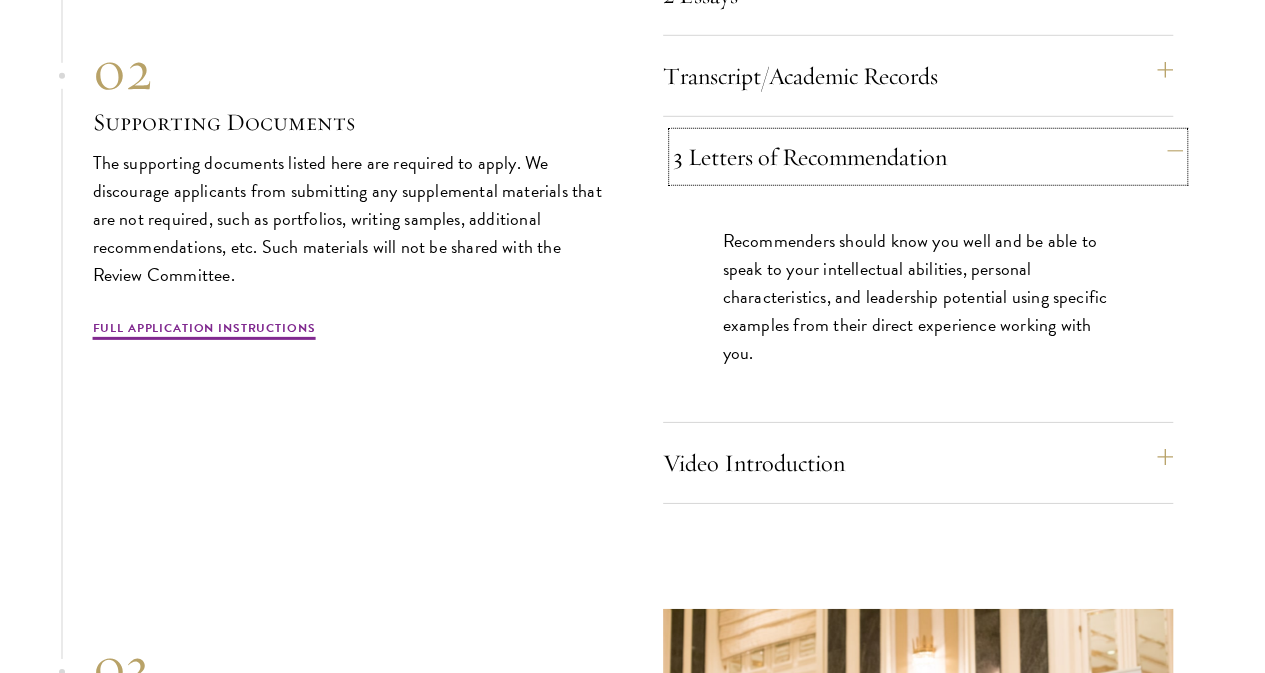 click on "3 Letters of Recommendation" at bounding box center [928, 157] 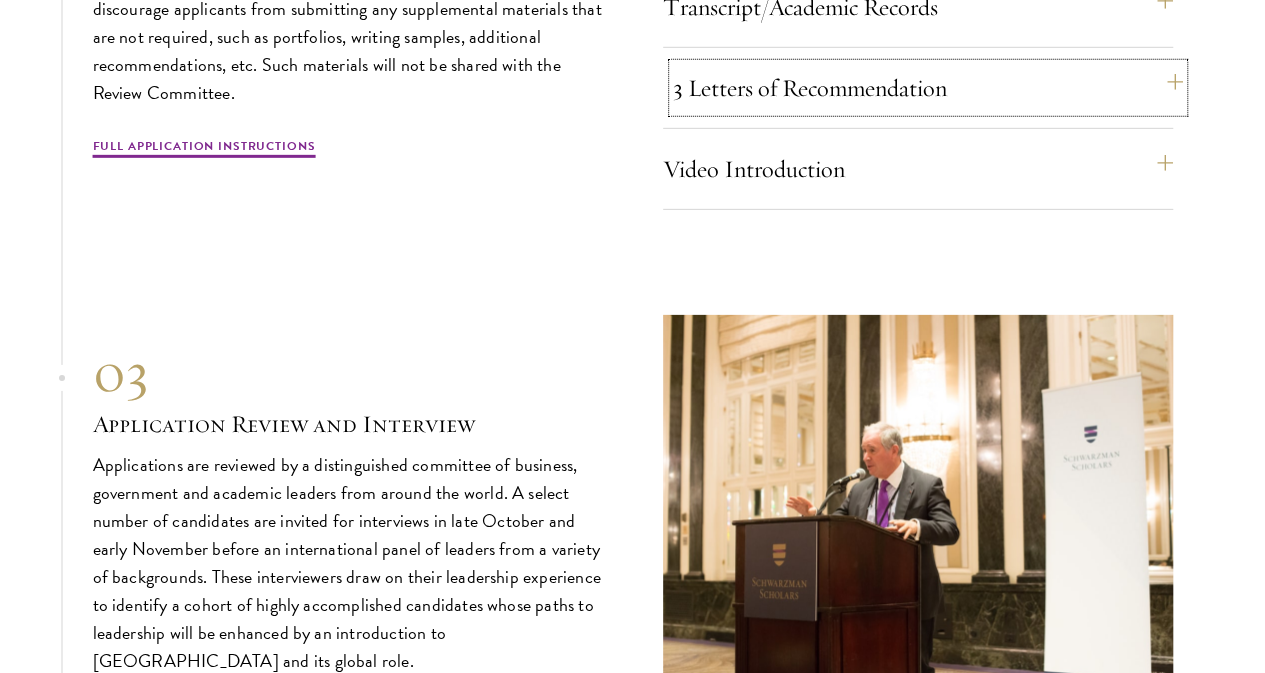 scroll, scrollTop: 6865, scrollLeft: 0, axis: vertical 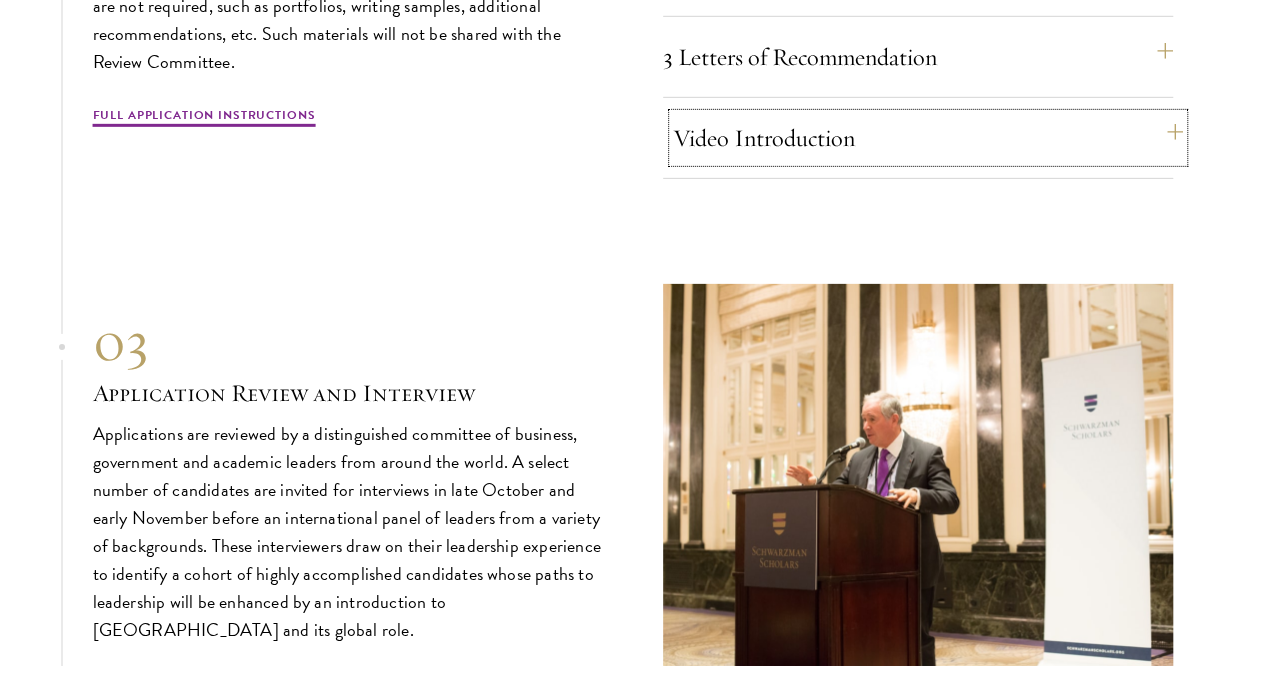 click on "Video Introduction" at bounding box center (928, 138) 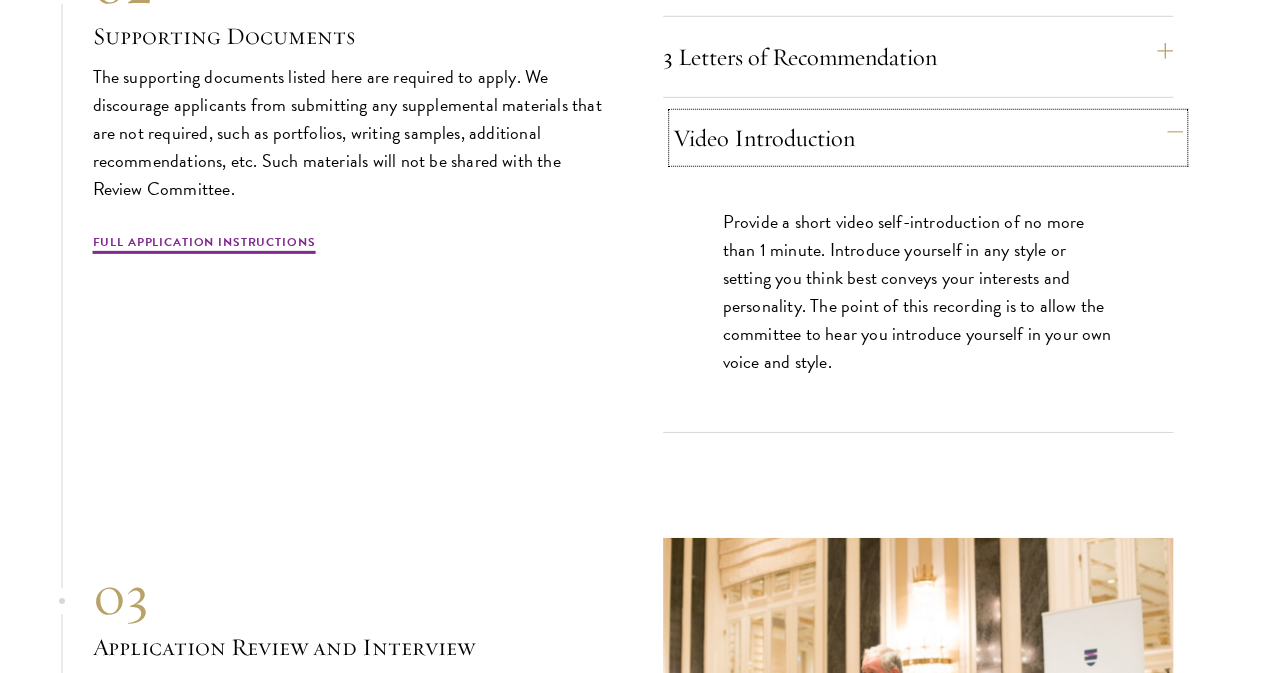 click on "Video Introduction" at bounding box center [928, 138] 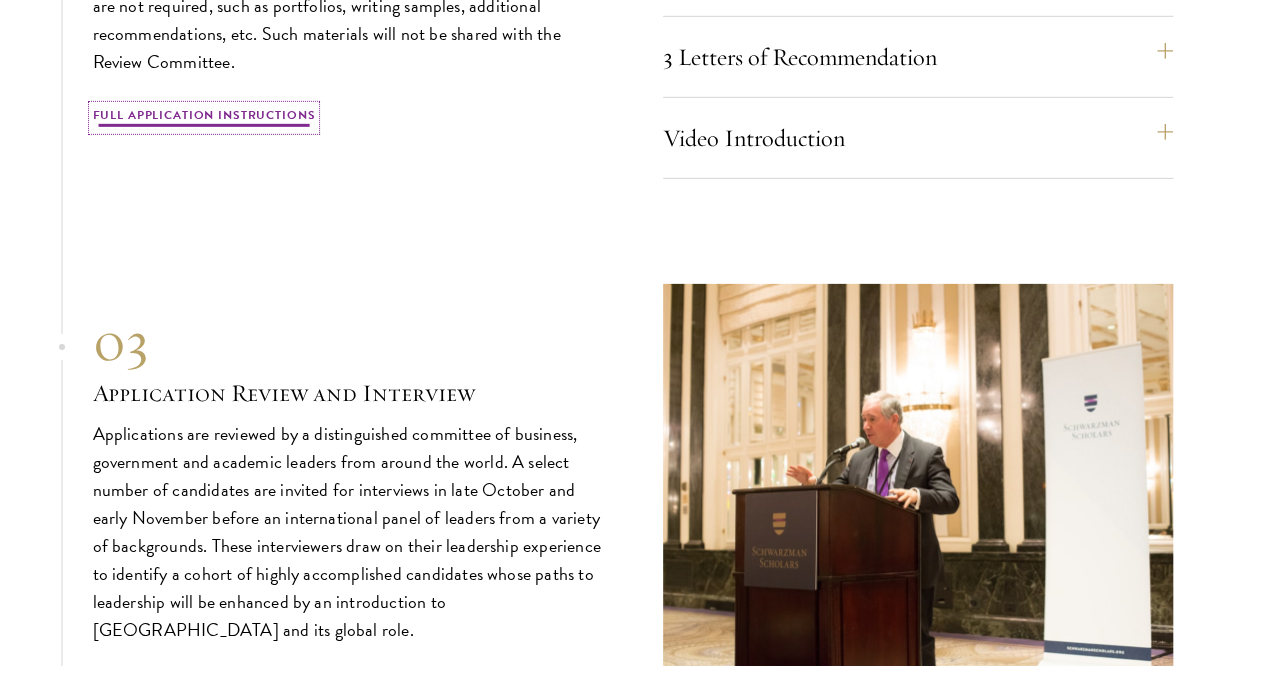 click on "Full Application Instructions" at bounding box center [204, 118] 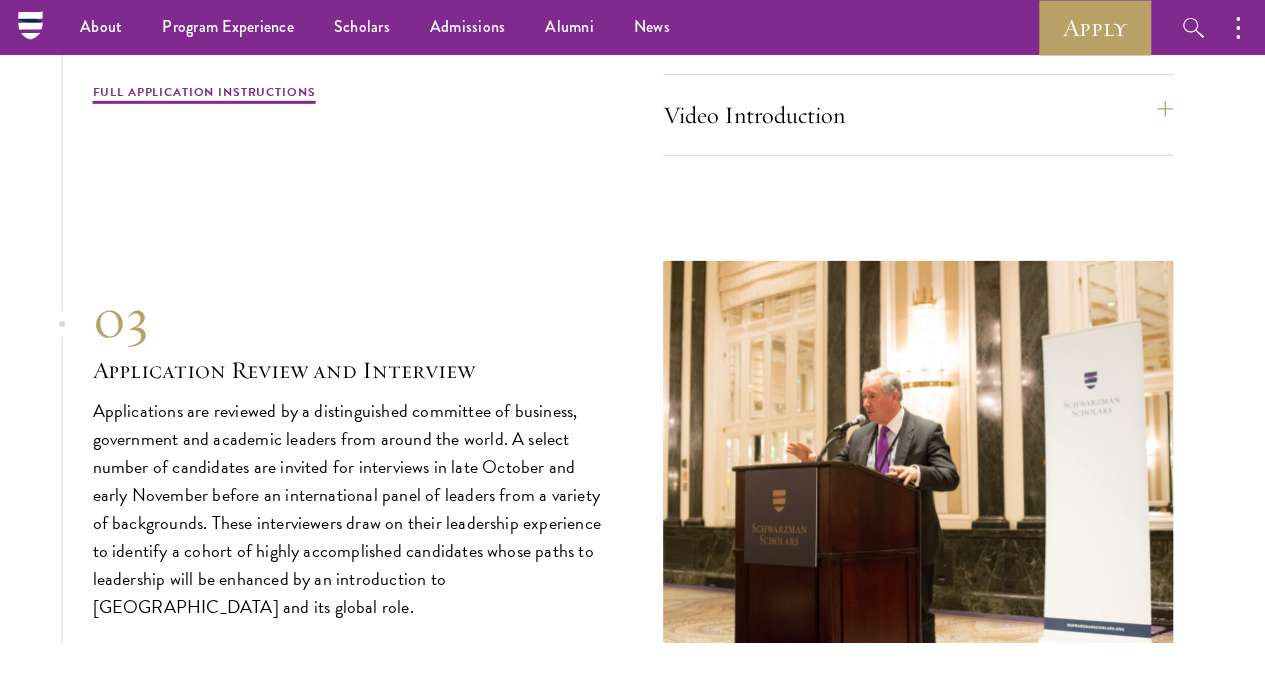 scroll, scrollTop: 6751, scrollLeft: 0, axis: vertical 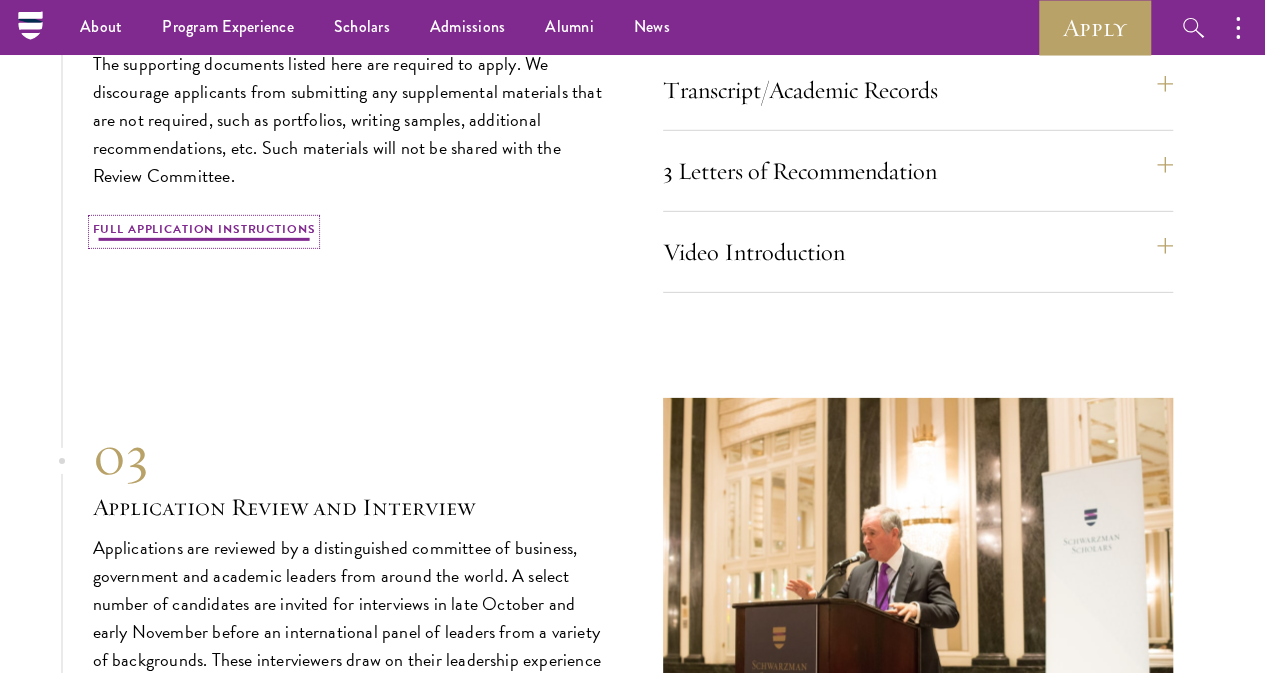 click on "Full Application Instructions" at bounding box center [204, 232] 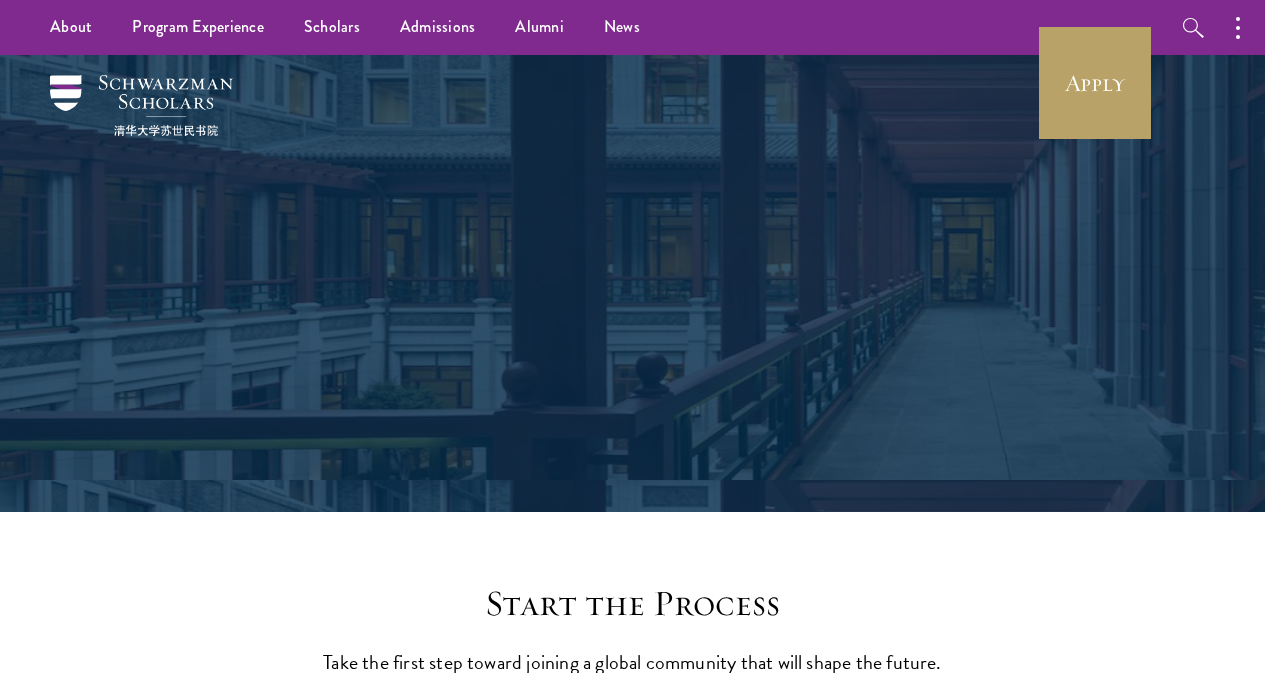 scroll, scrollTop: 0, scrollLeft: 0, axis: both 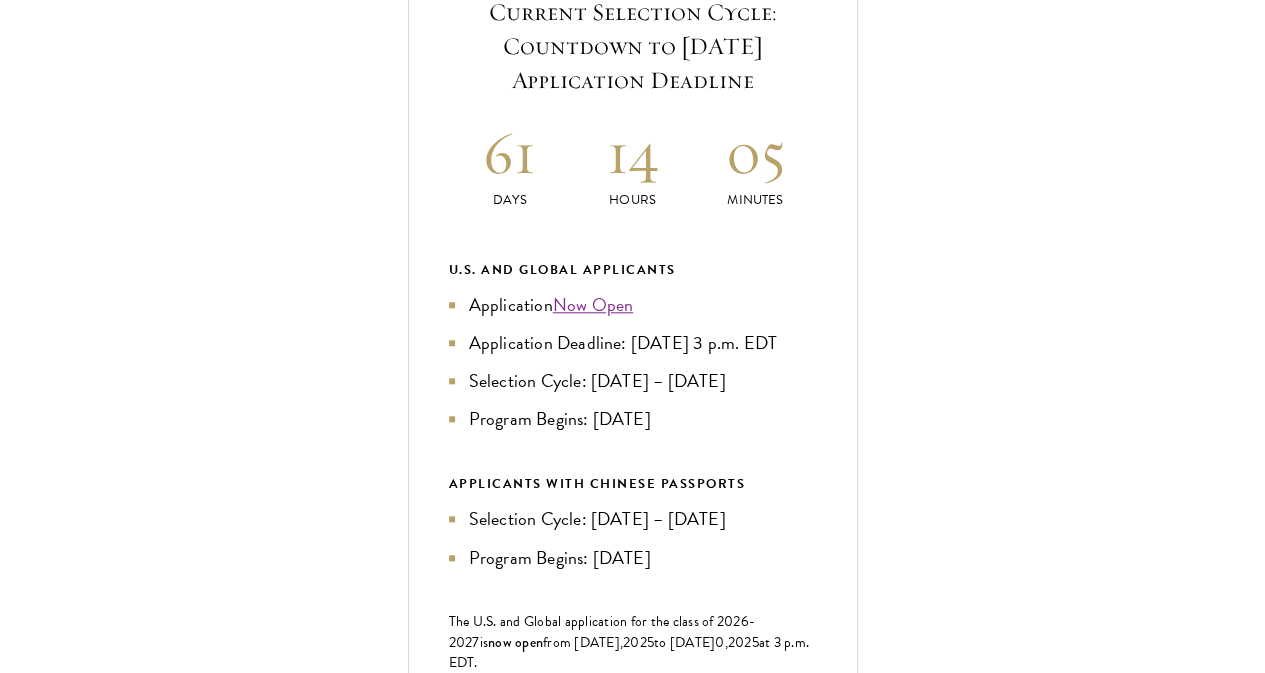 click on "Application Home Page" at bounding box center [643, 976] 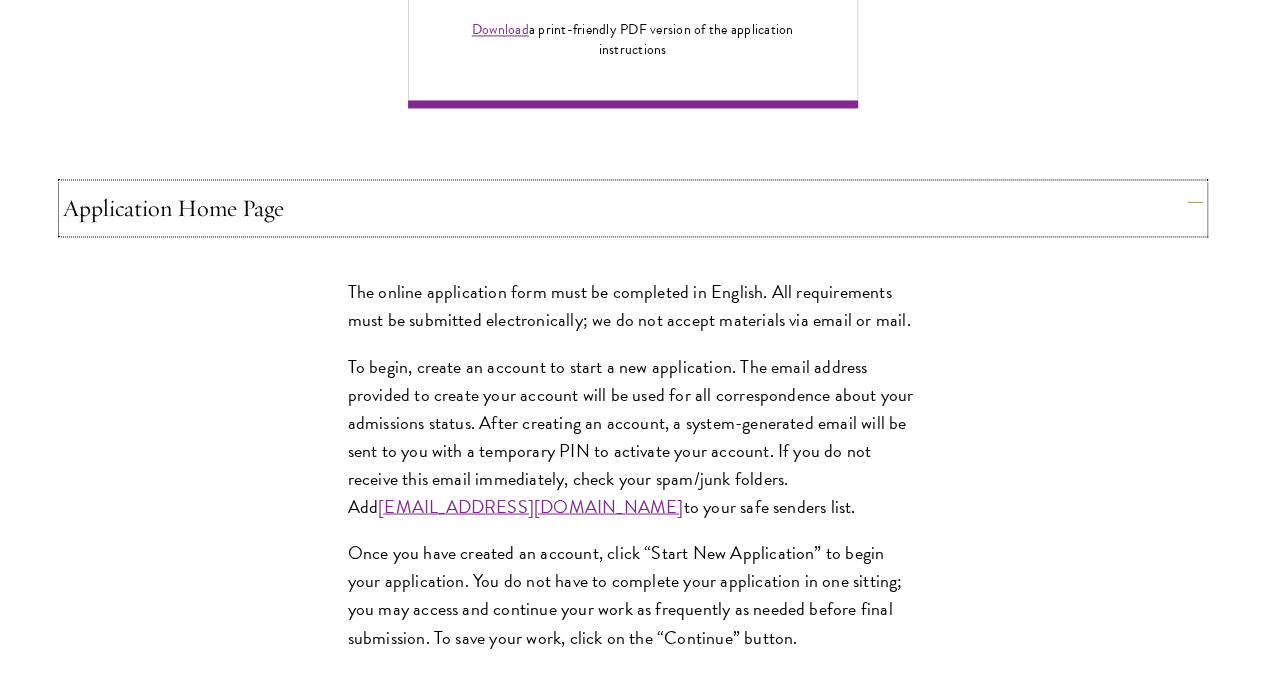 scroll, scrollTop: 1600, scrollLeft: 0, axis: vertical 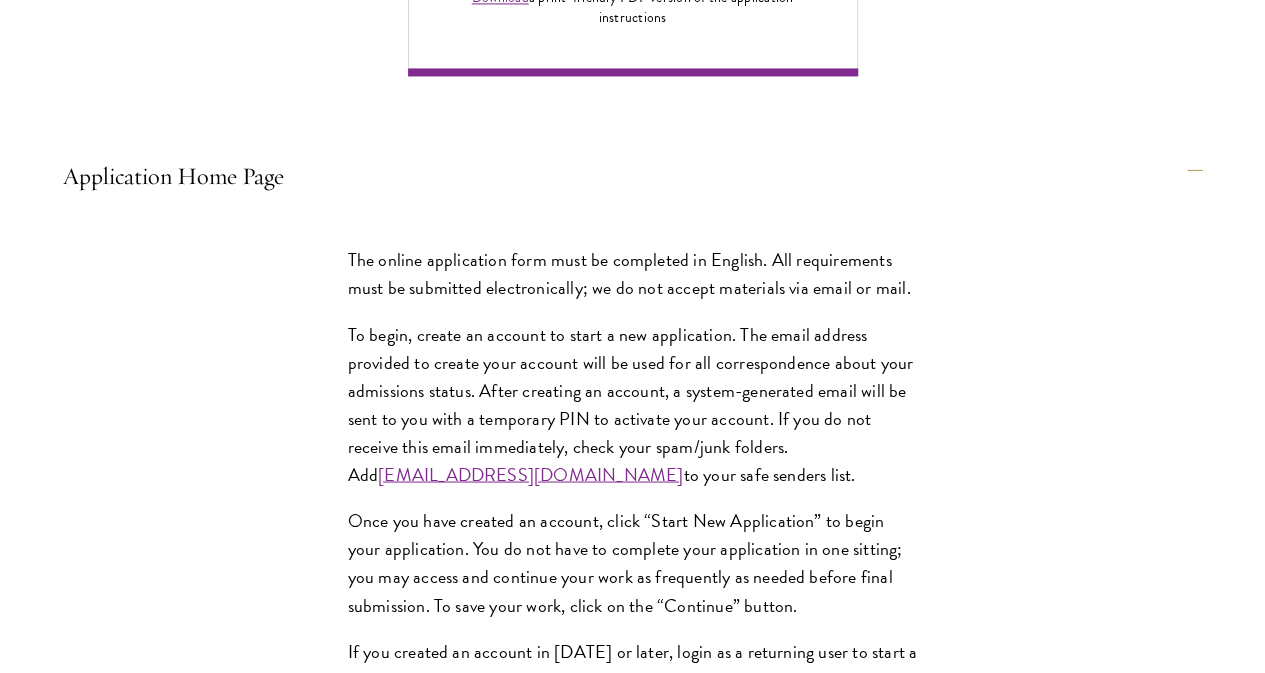 click on "Personal Information" at bounding box center [643, 1208] 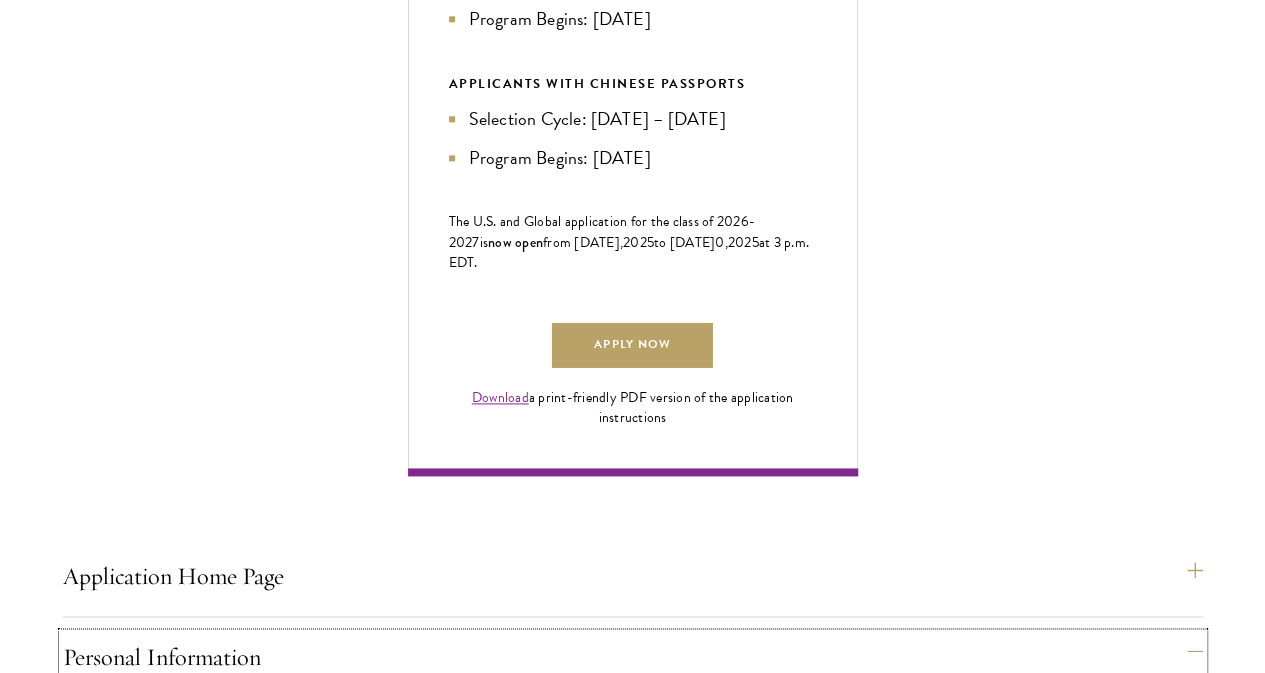 scroll, scrollTop: 1300, scrollLeft: 0, axis: vertical 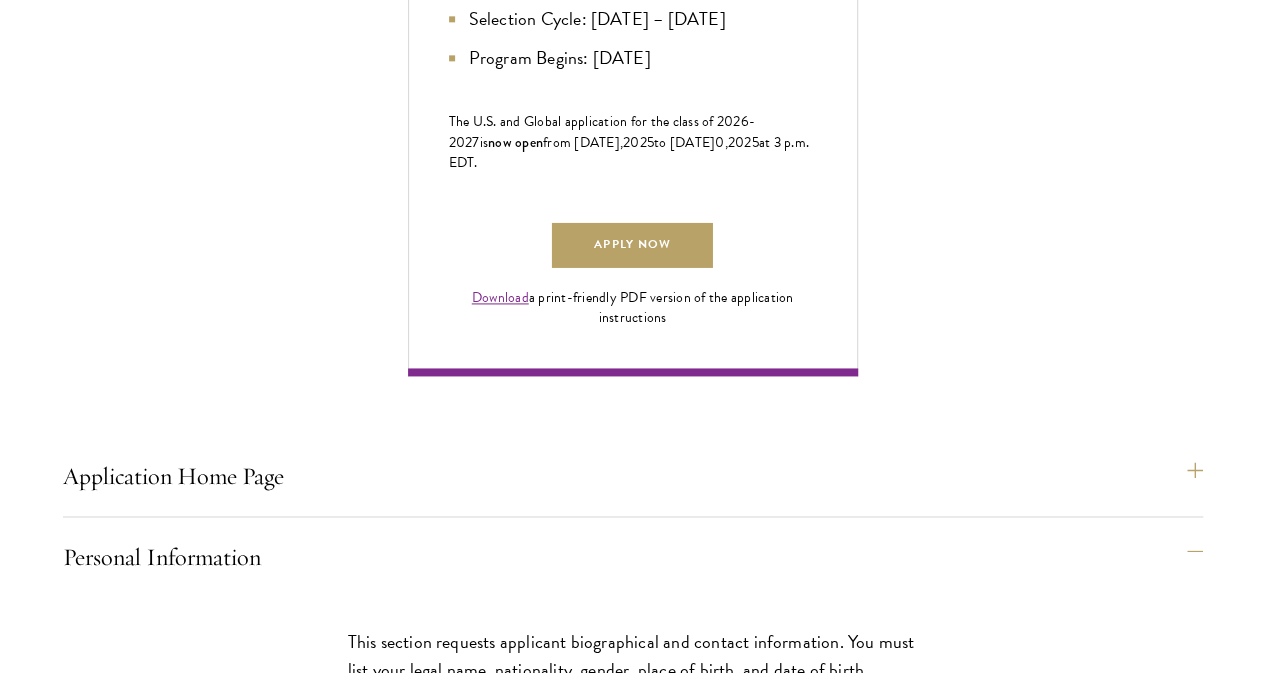 click on "About Me" at bounding box center (643, 1183) 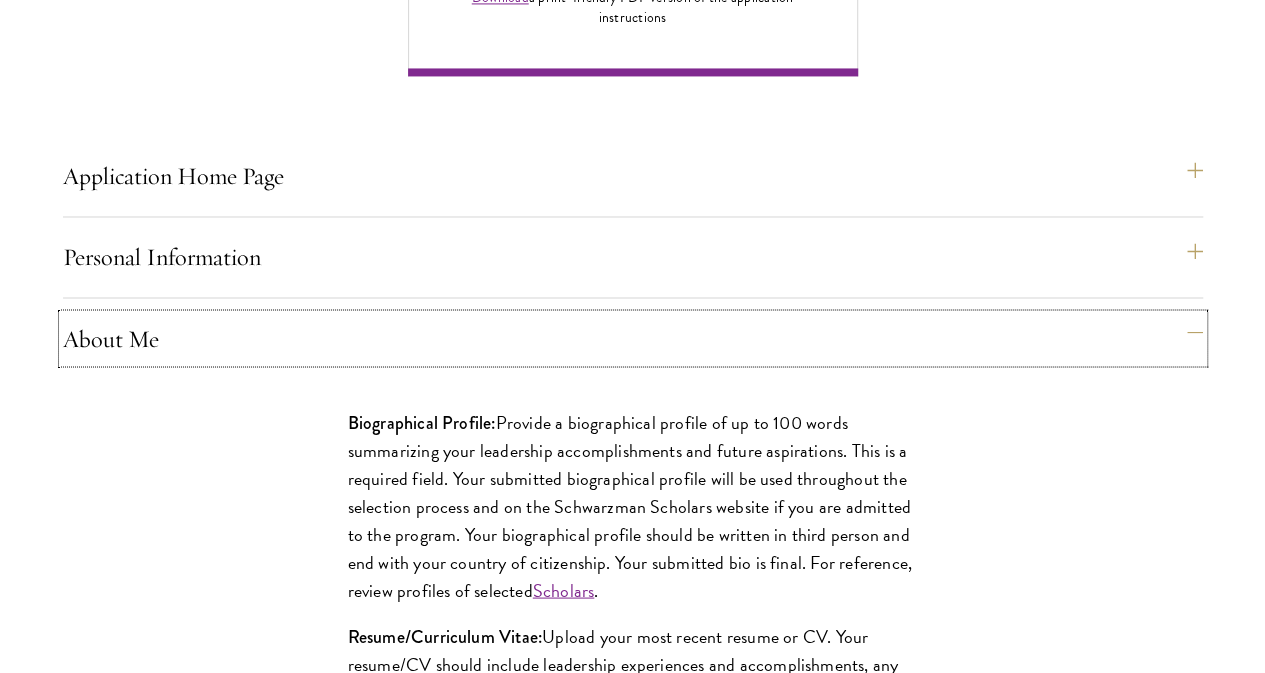 scroll, scrollTop: 1800, scrollLeft: 0, axis: vertical 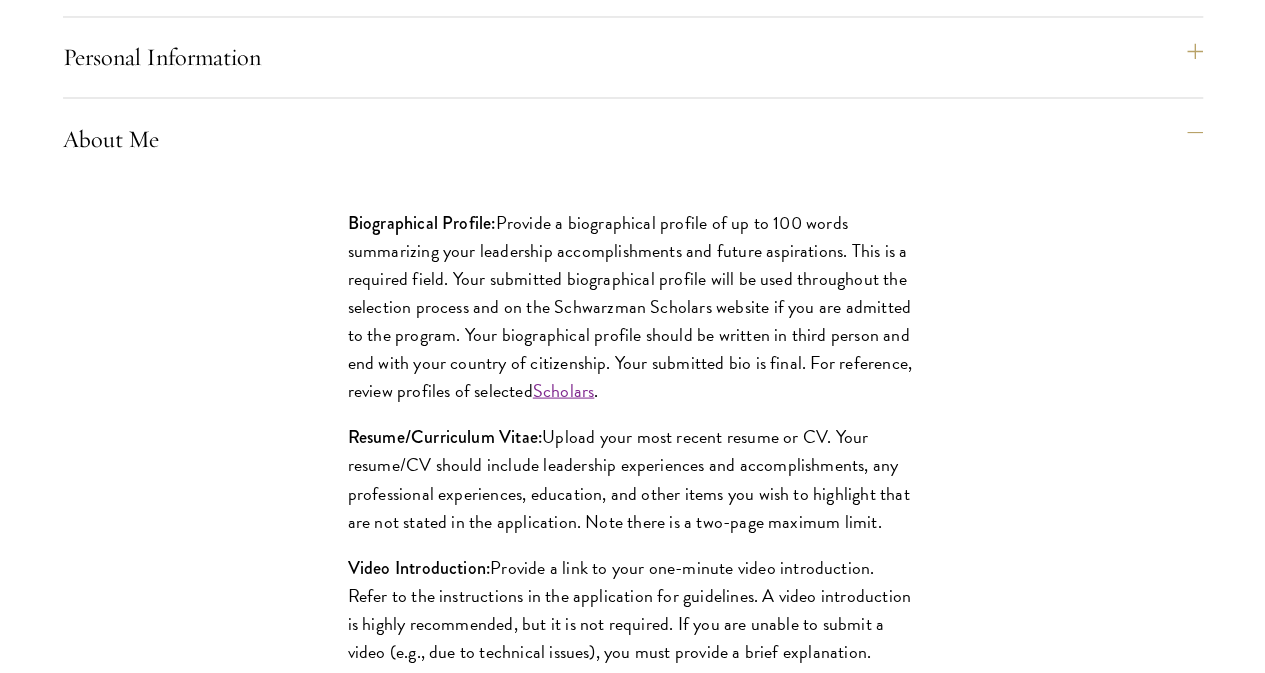 click on "Education" at bounding box center (643, 1276) 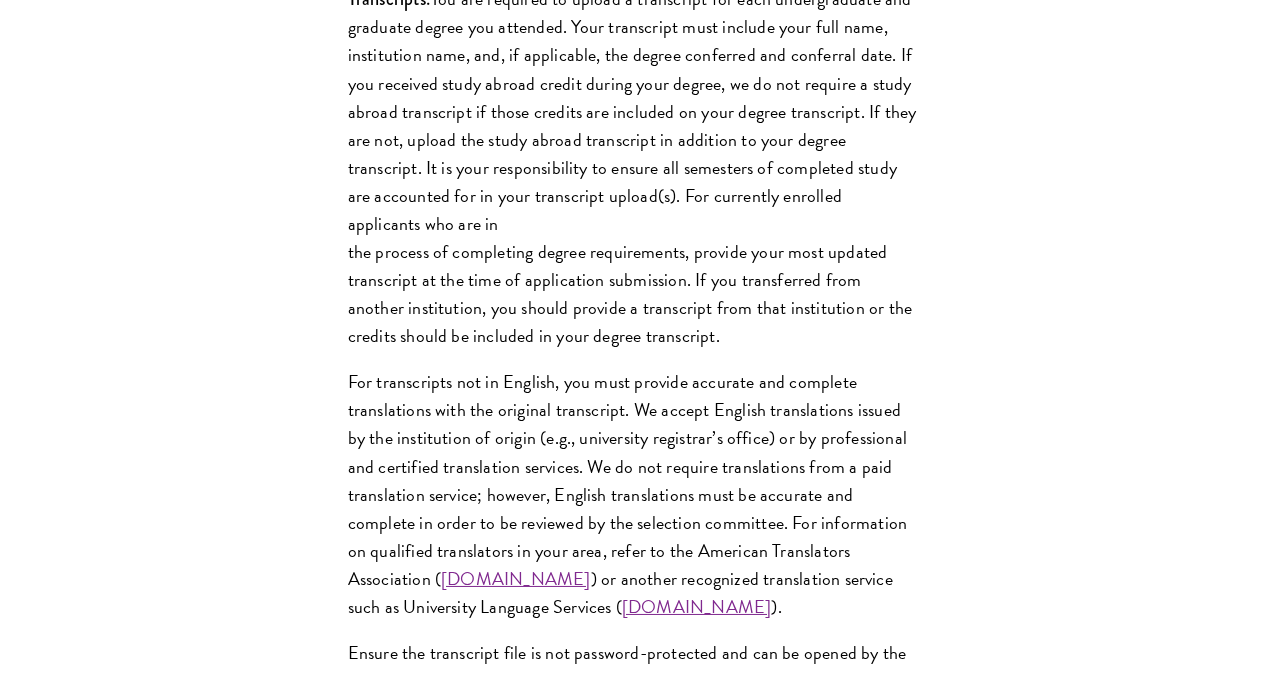 scroll, scrollTop: 3100, scrollLeft: 0, axis: vertical 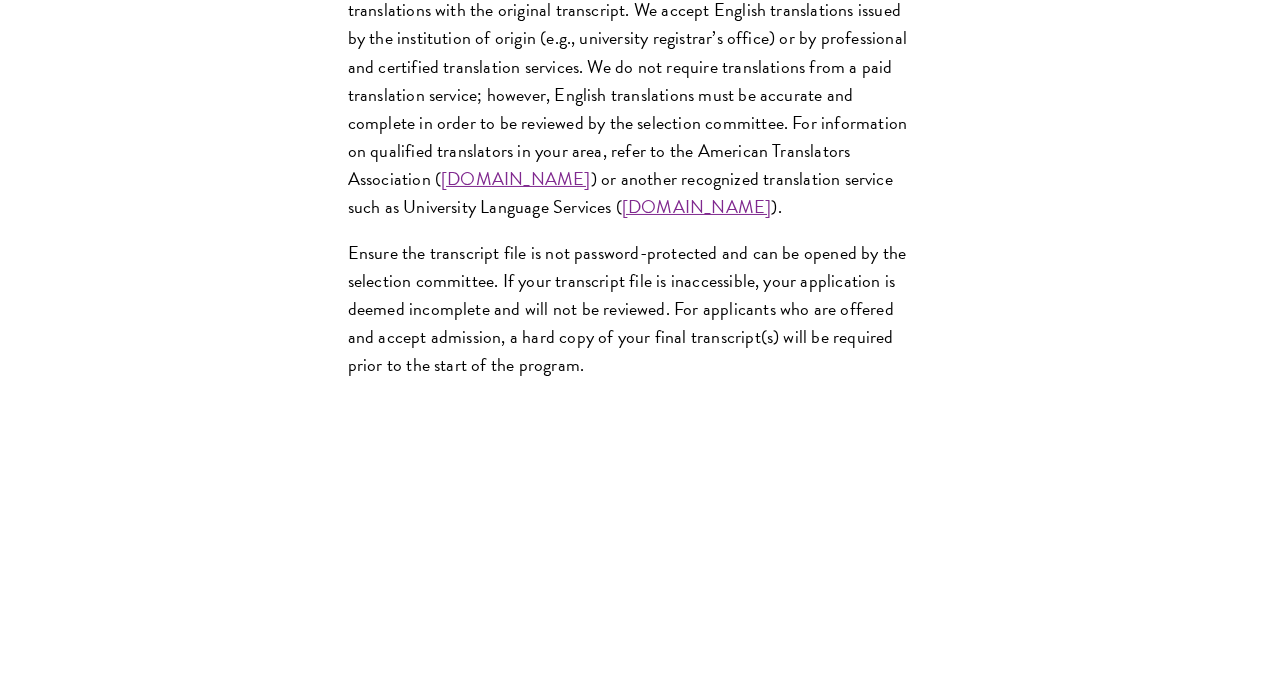 click on "Language Skills" at bounding box center (643, 1258) 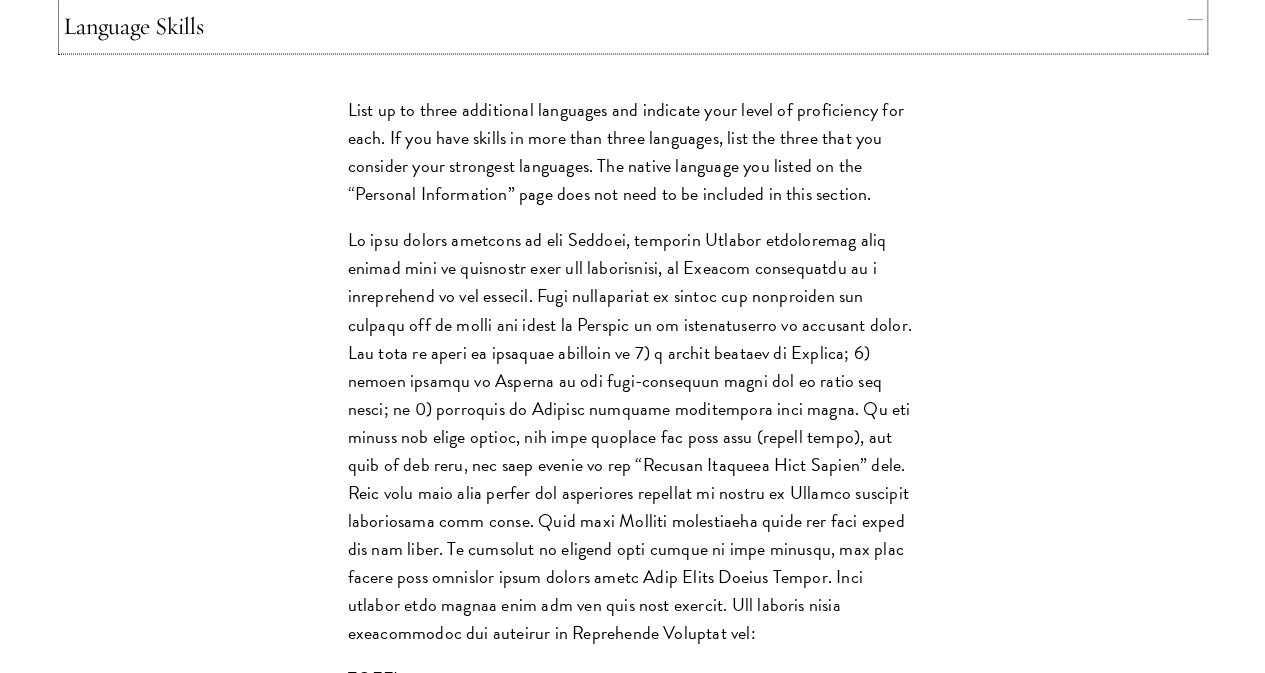 scroll, scrollTop: 2100, scrollLeft: 0, axis: vertical 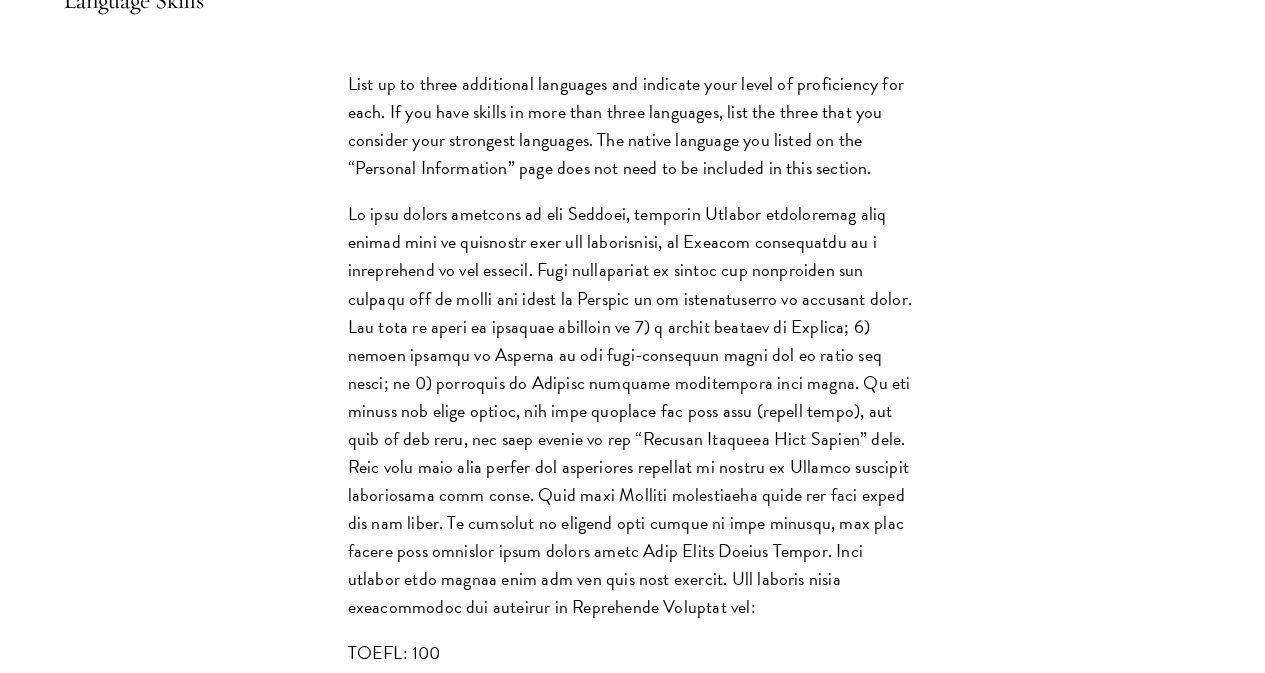 click on "Leadership Roles" at bounding box center (643, 1129) 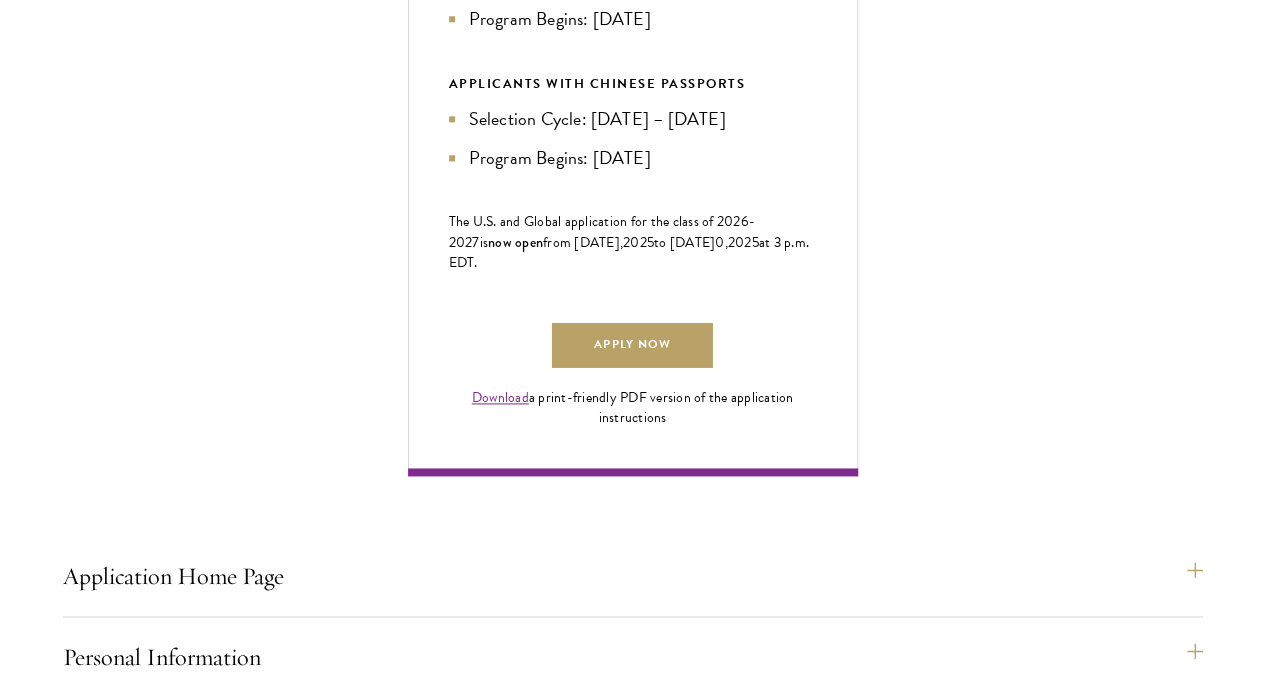 scroll, scrollTop: 1400, scrollLeft: 0, axis: vertical 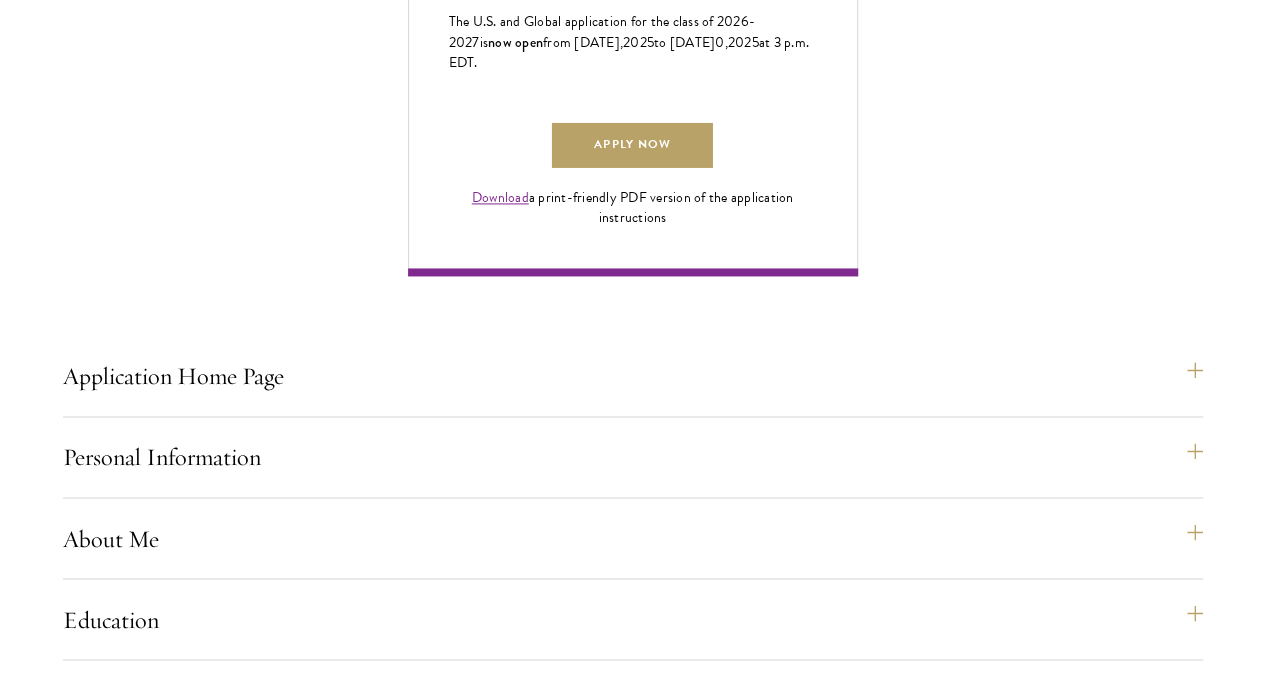 click on "Awards and Recognition" at bounding box center (643, 1233) 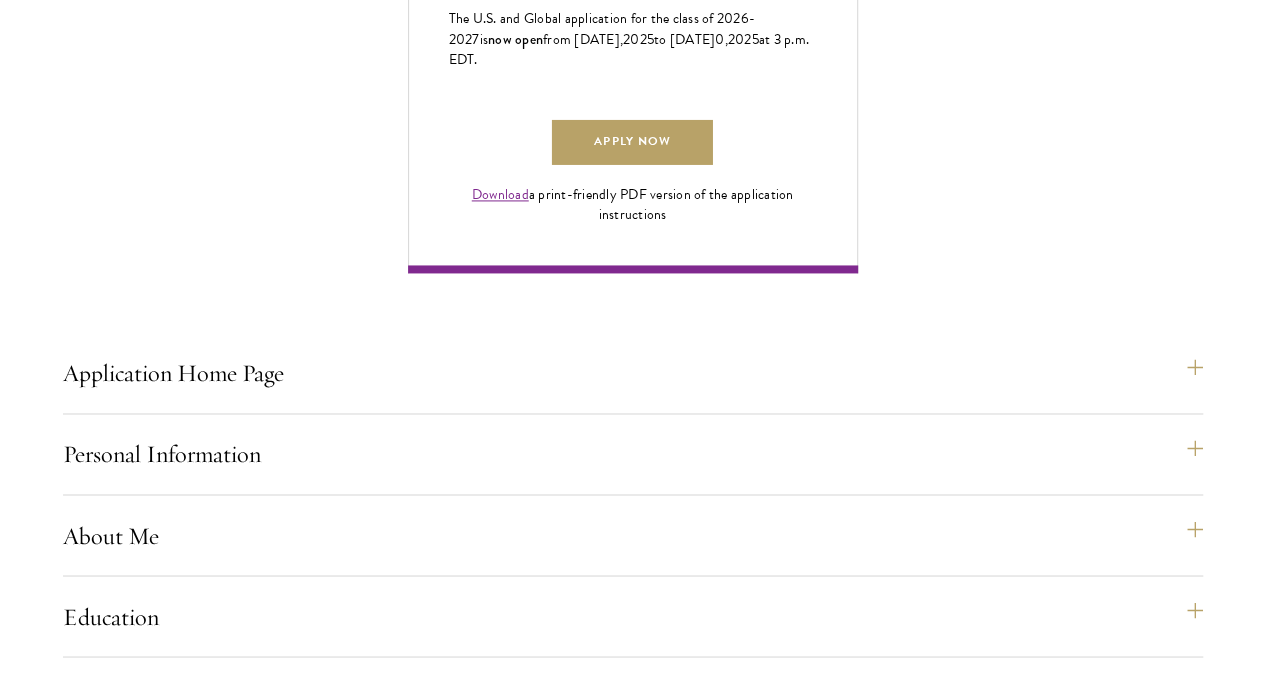 scroll, scrollTop: 1500, scrollLeft: 0, axis: vertical 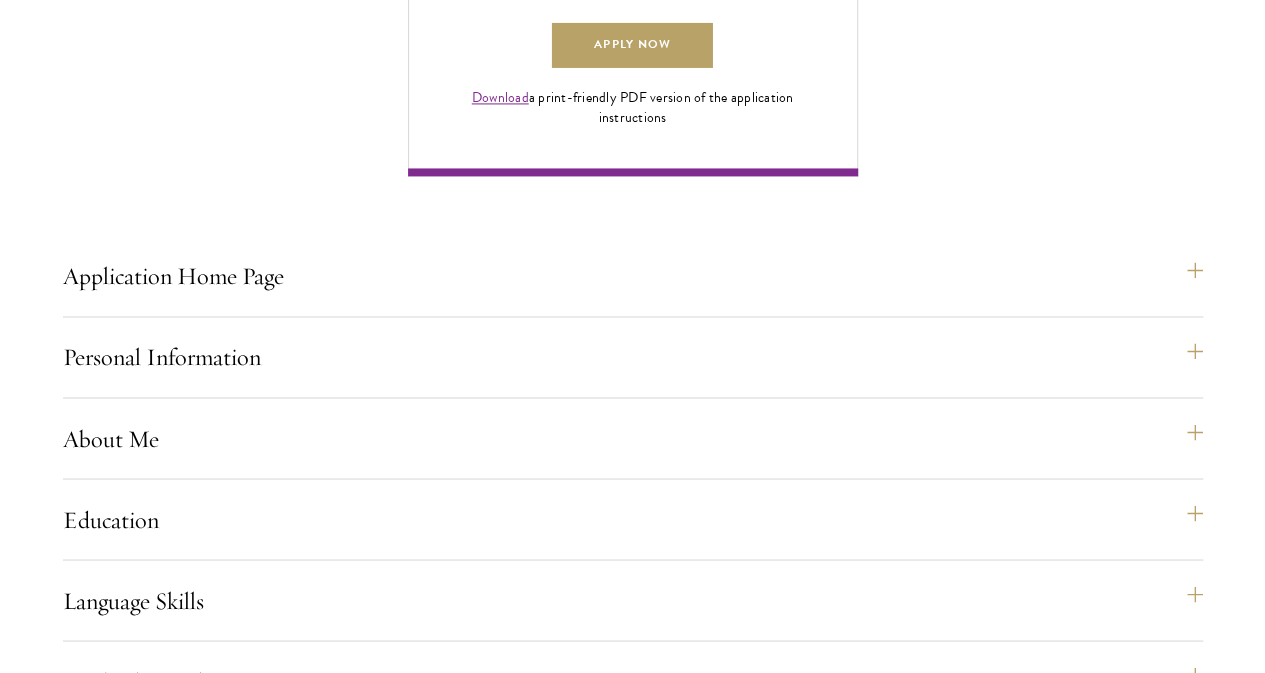 click on "Professional Experience" at bounding box center [643, 1156] 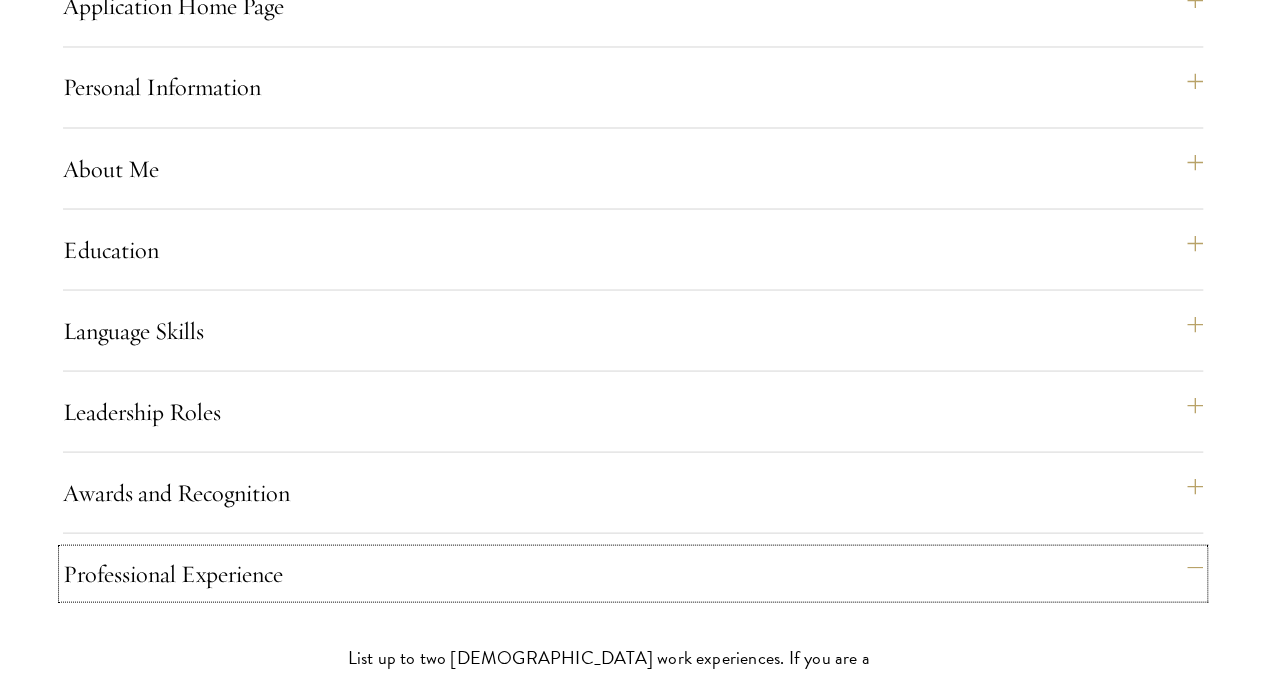 scroll, scrollTop: 1800, scrollLeft: 0, axis: vertical 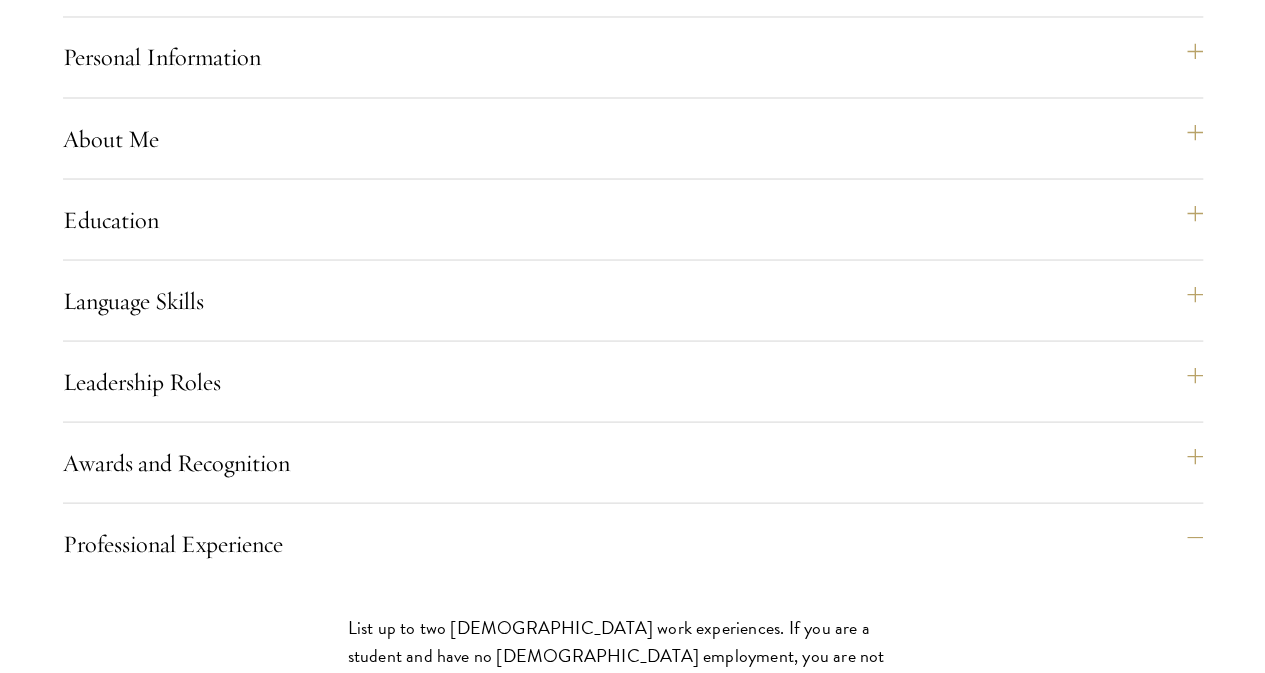 click on "Essays" at bounding box center [643, 1256] 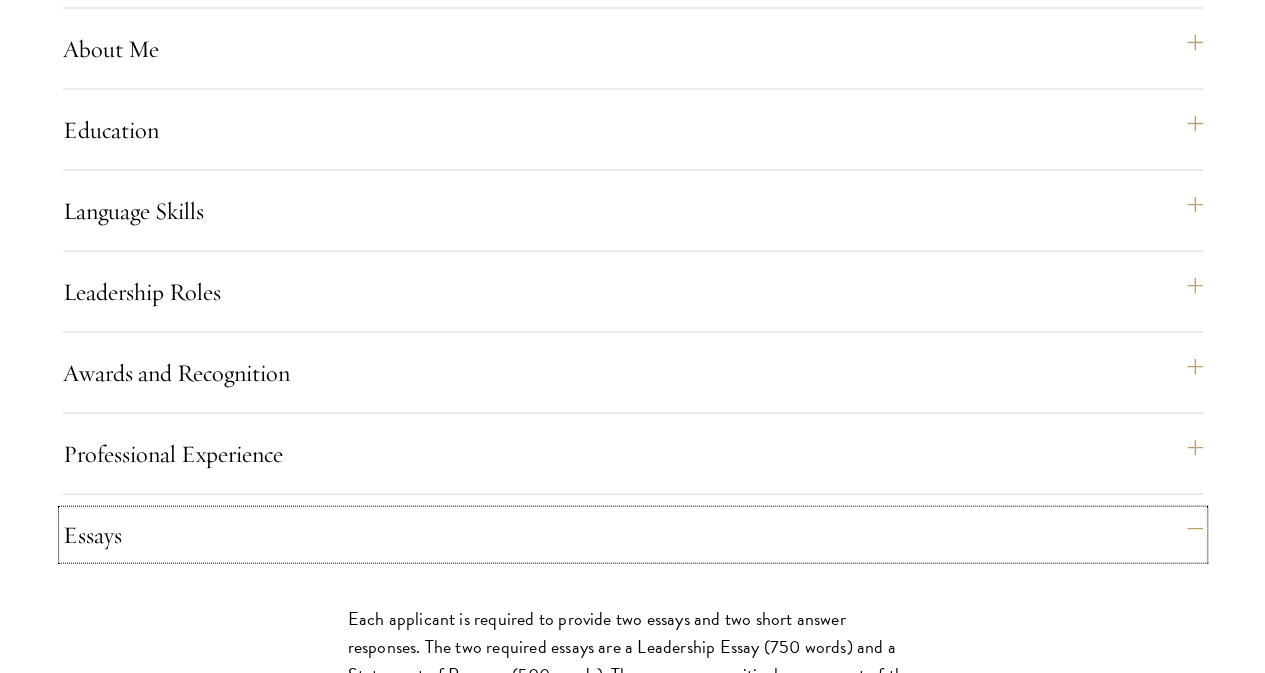 scroll, scrollTop: 2000, scrollLeft: 0, axis: vertical 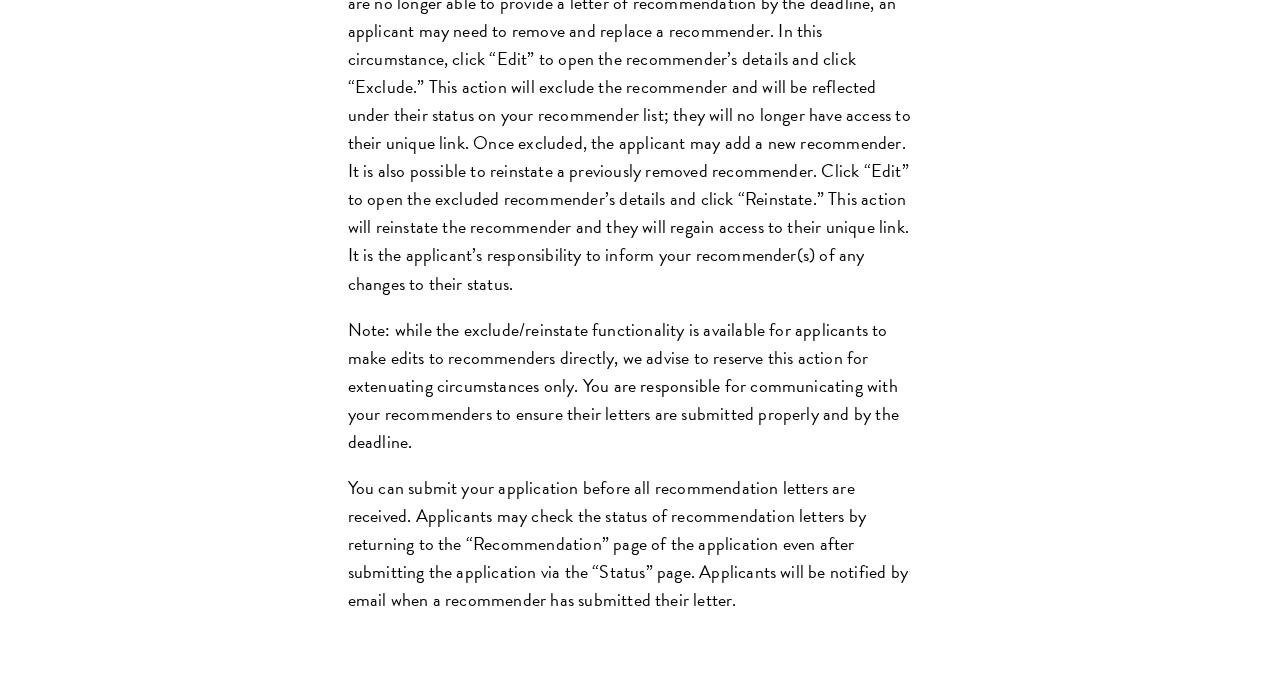 click on "Disciplinary Action" at bounding box center [643, 1240] 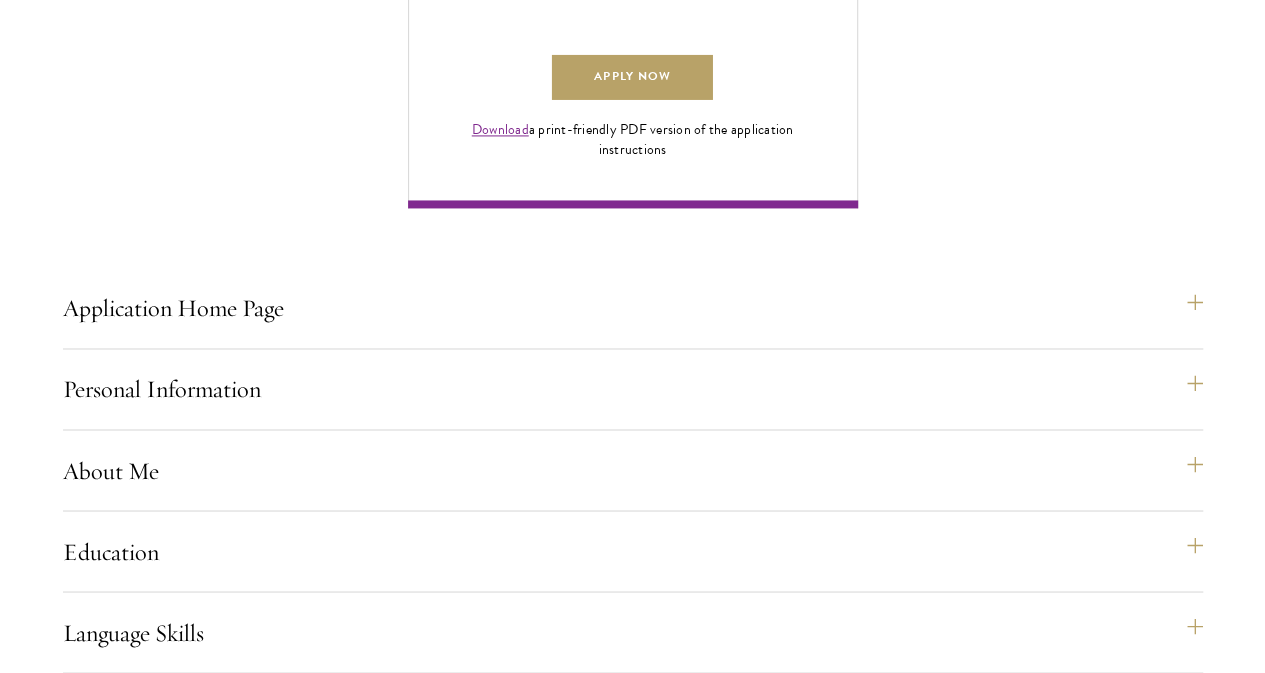 scroll, scrollTop: 1500, scrollLeft: 0, axis: vertical 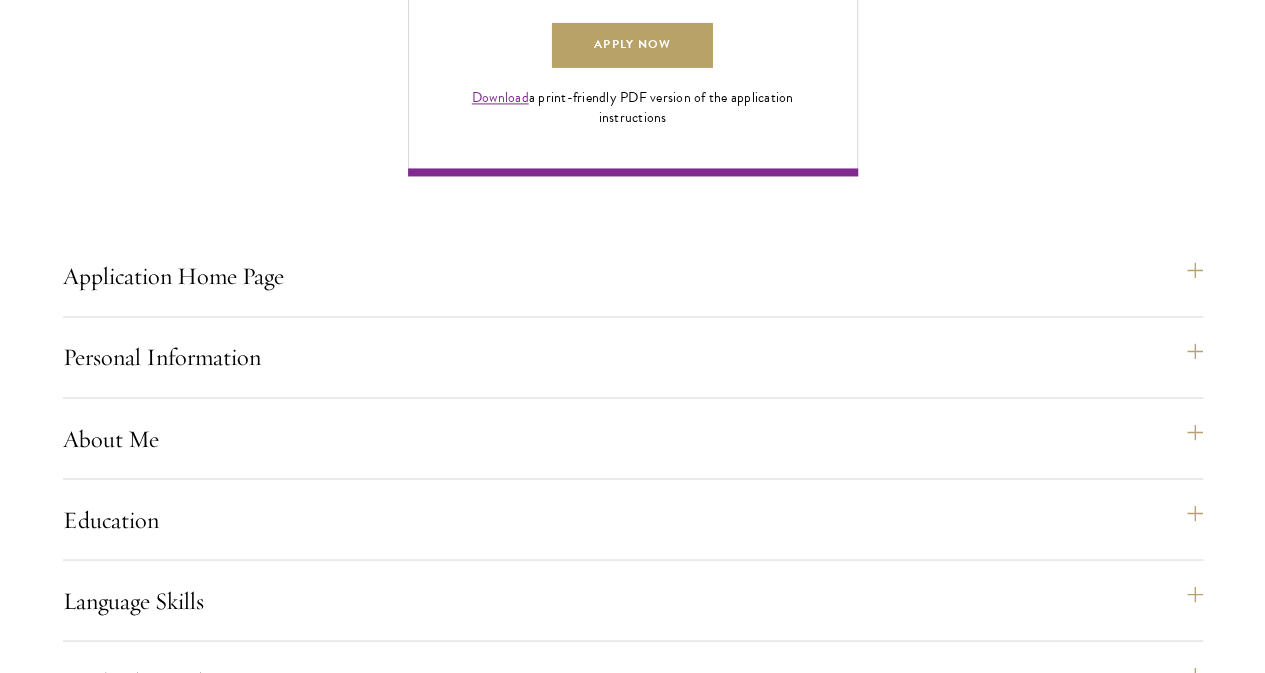 click on "Additional Information" at bounding box center (643, 1334) 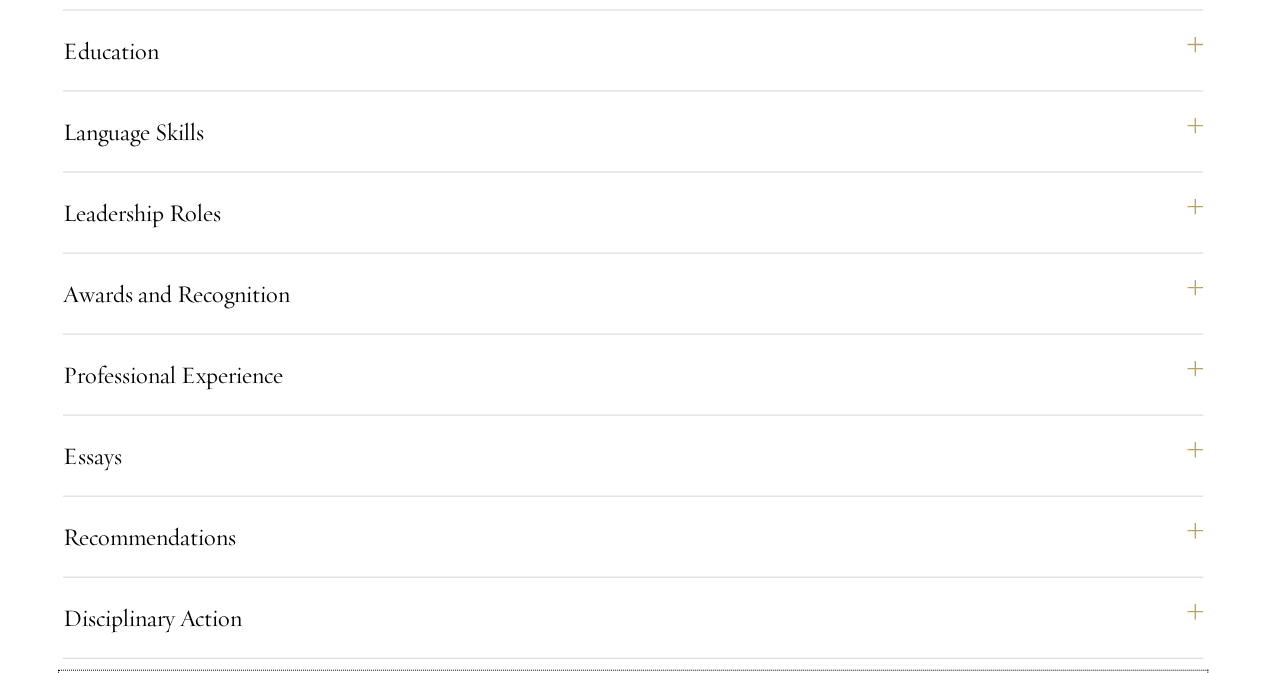 scroll, scrollTop: 2000, scrollLeft: 0, axis: vertical 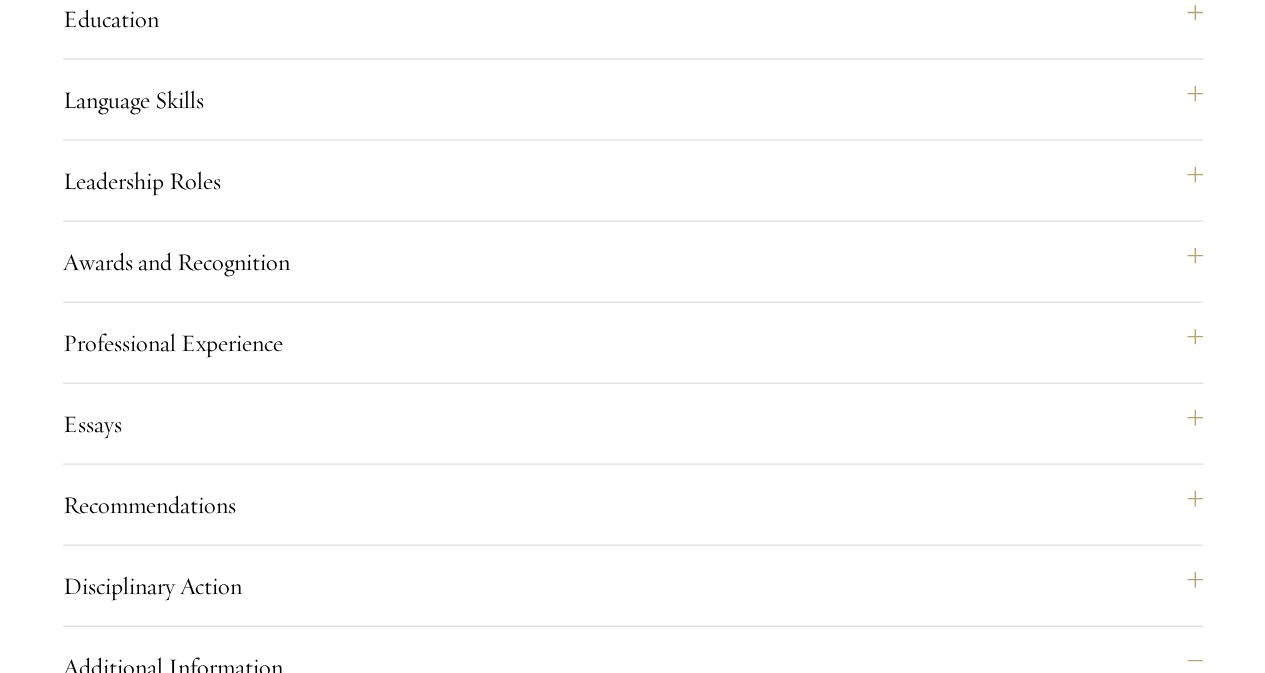 click on "Signature" at bounding box center (643, 1448) 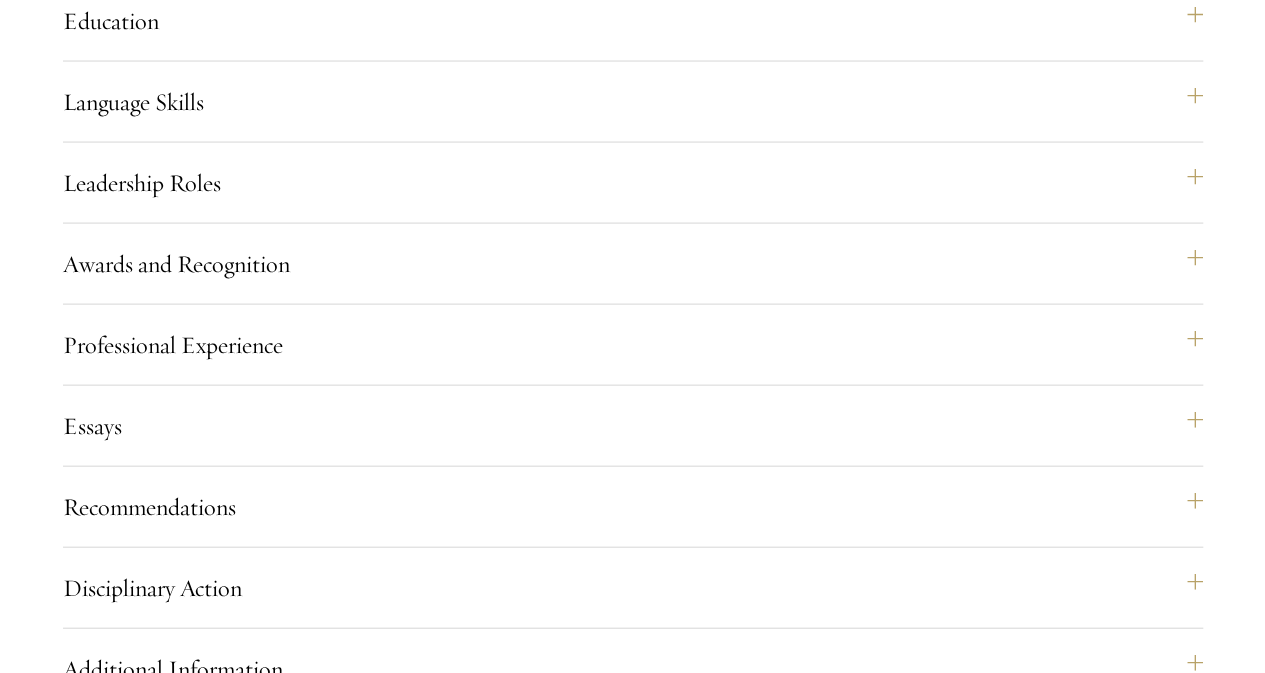 scroll, scrollTop: 2000, scrollLeft: 0, axis: vertical 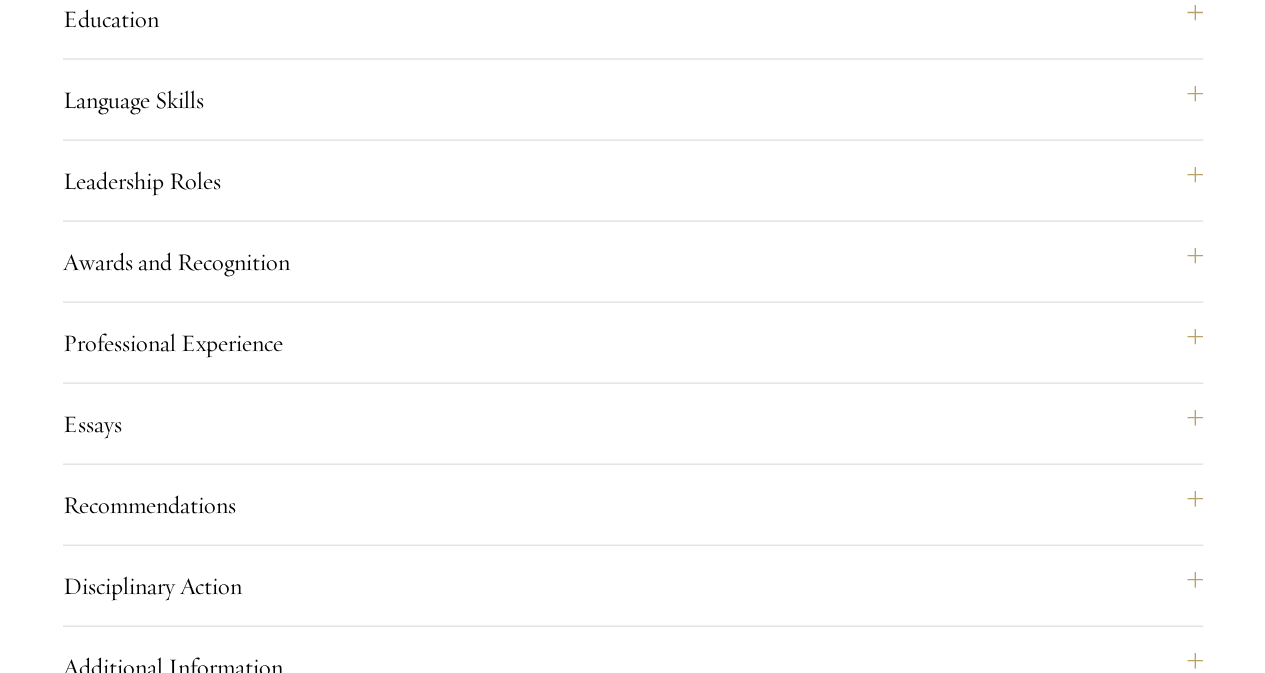 click on "Review" at bounding box center (643, 1288) 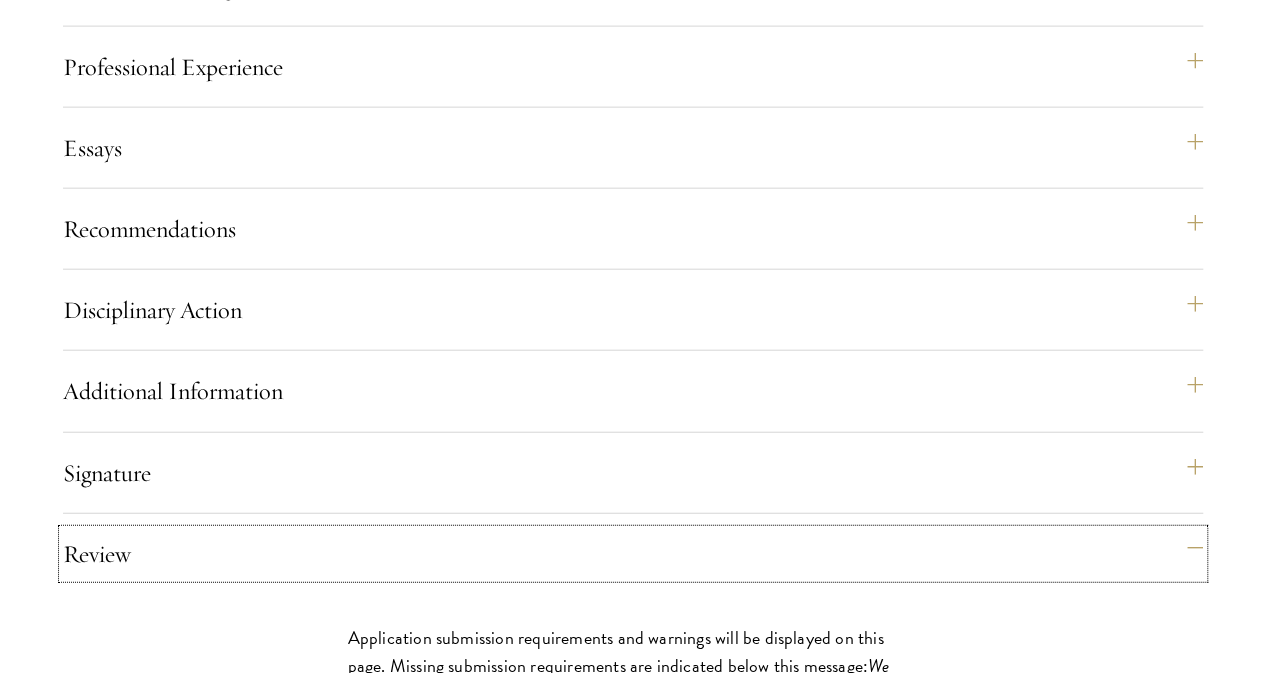 scroll, scrollTop: 2300, scrollLeft: 0, axis: vertical 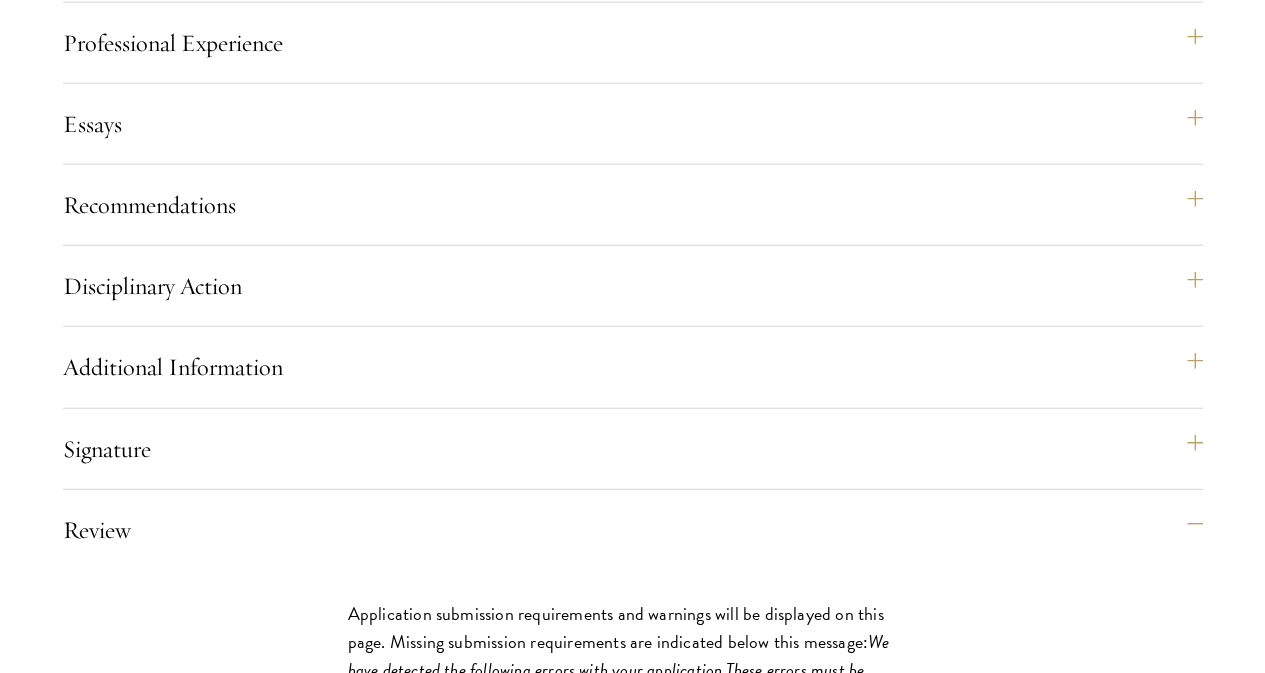 click on "Status Page" at bounding box center [633, 1291] 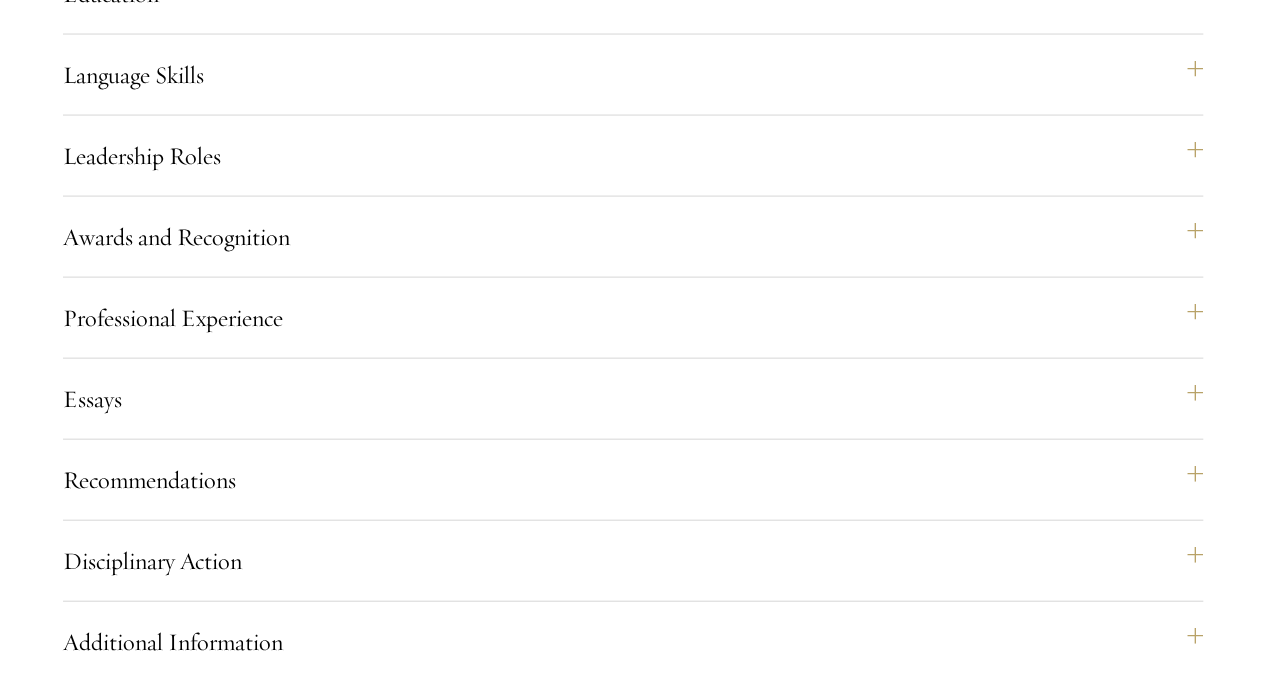 scroll, scrollTop: 2100, scrollLeft: 0, axis: vertical 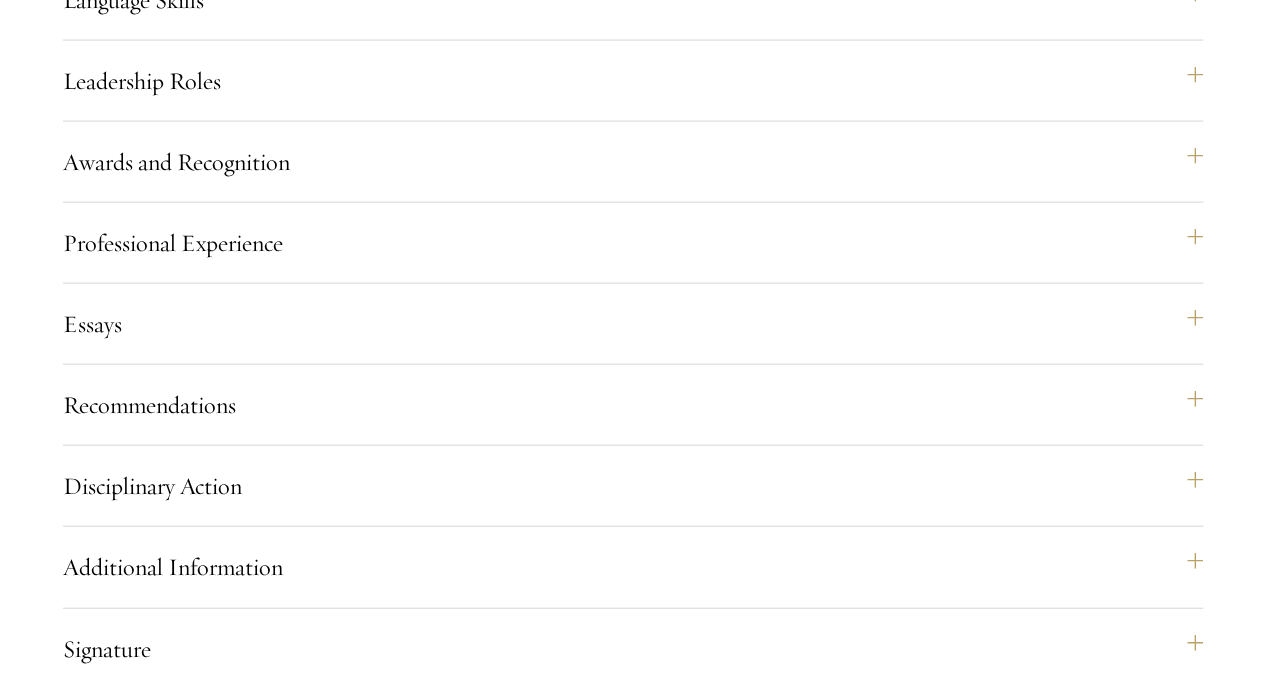 click on "Resources" at bounding box center [643, 1321] 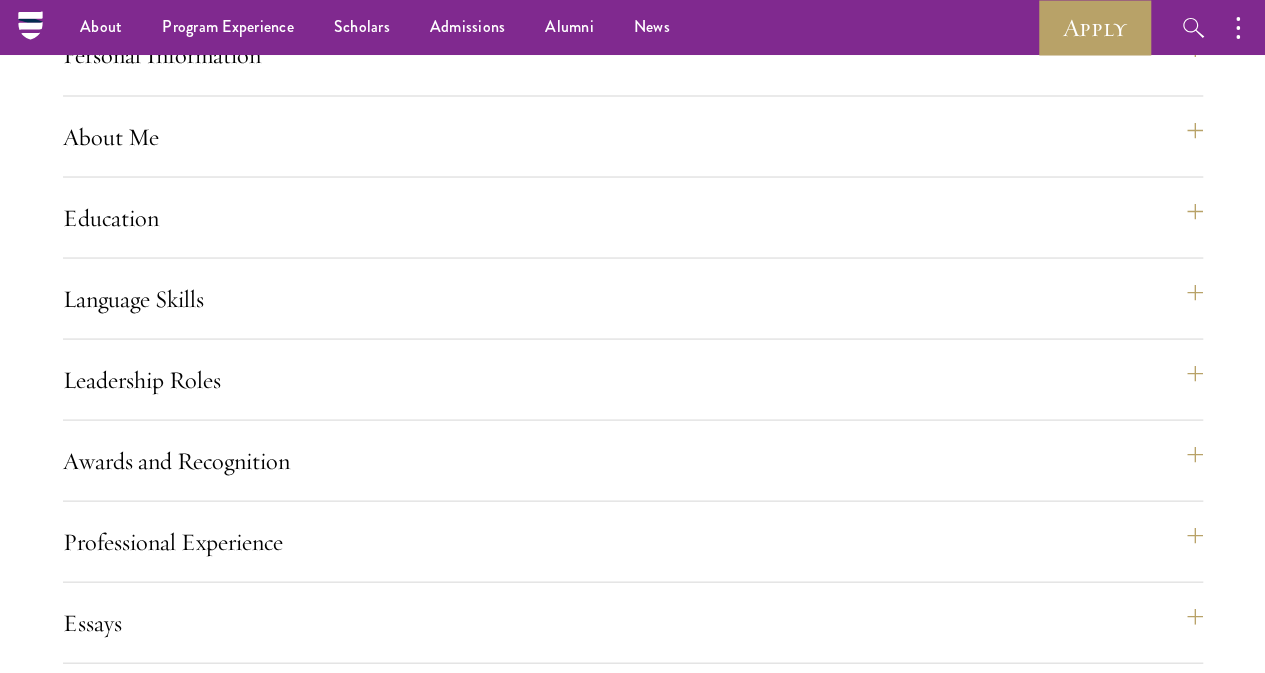 scroll, scrollTop: 1700, scrollLeft: 0, axis: vertical 